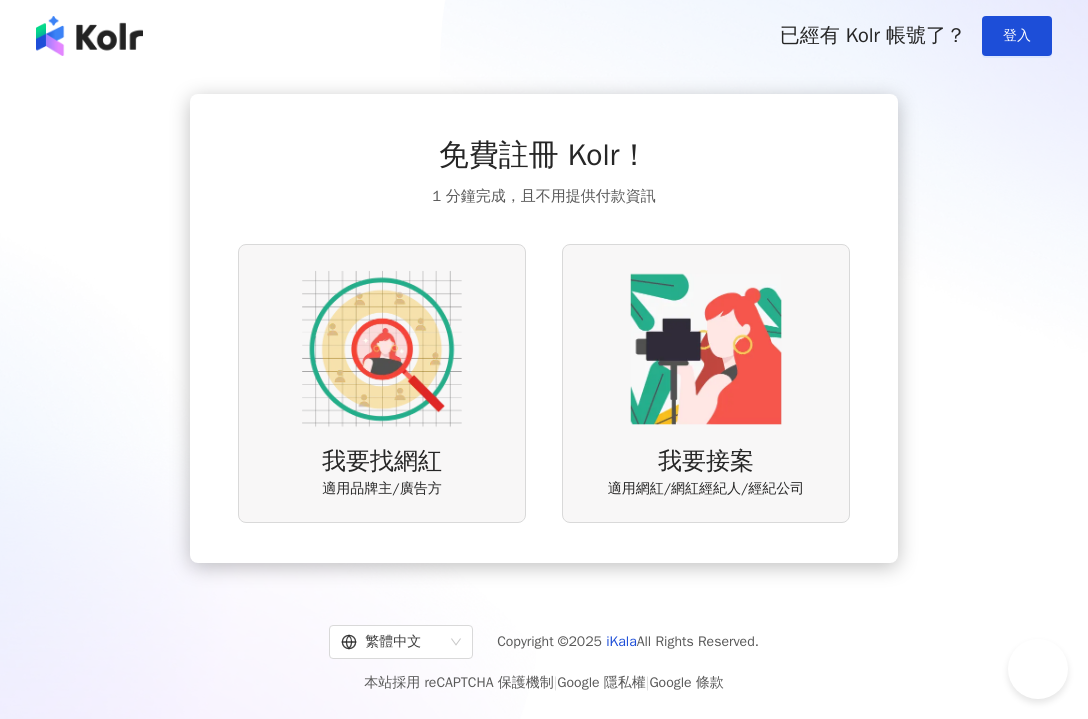 scroll, scrollTop: 0, scrollLeft: 0, axis: both 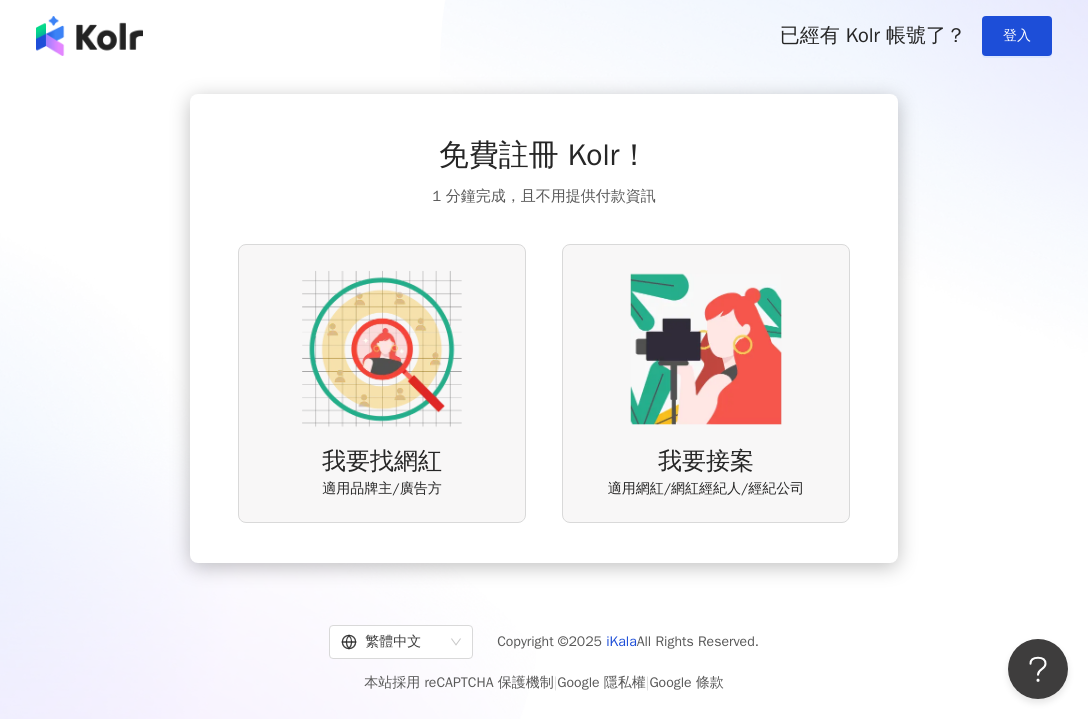 click on "我要找網紅 適用品牌主/廣告方 我要接案 適用網紅/網紅經紀人/經紀公司" at bounding box center [544, 383] 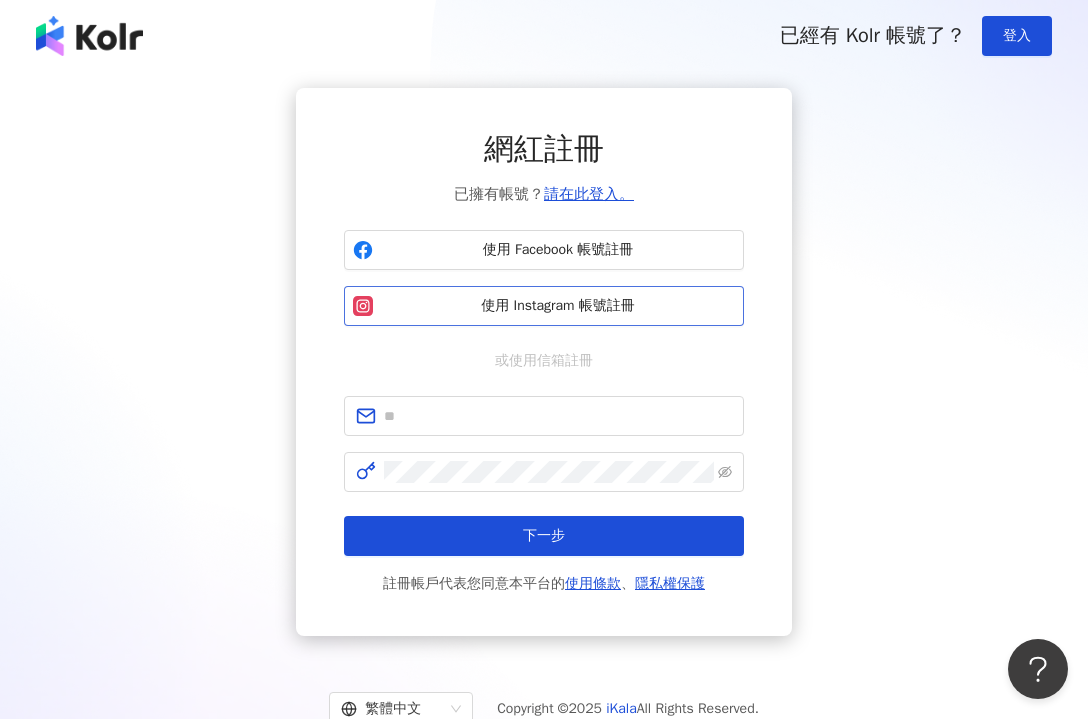 click on "使用 Instagram 帳號註冊" at bounding box center (558, 306) 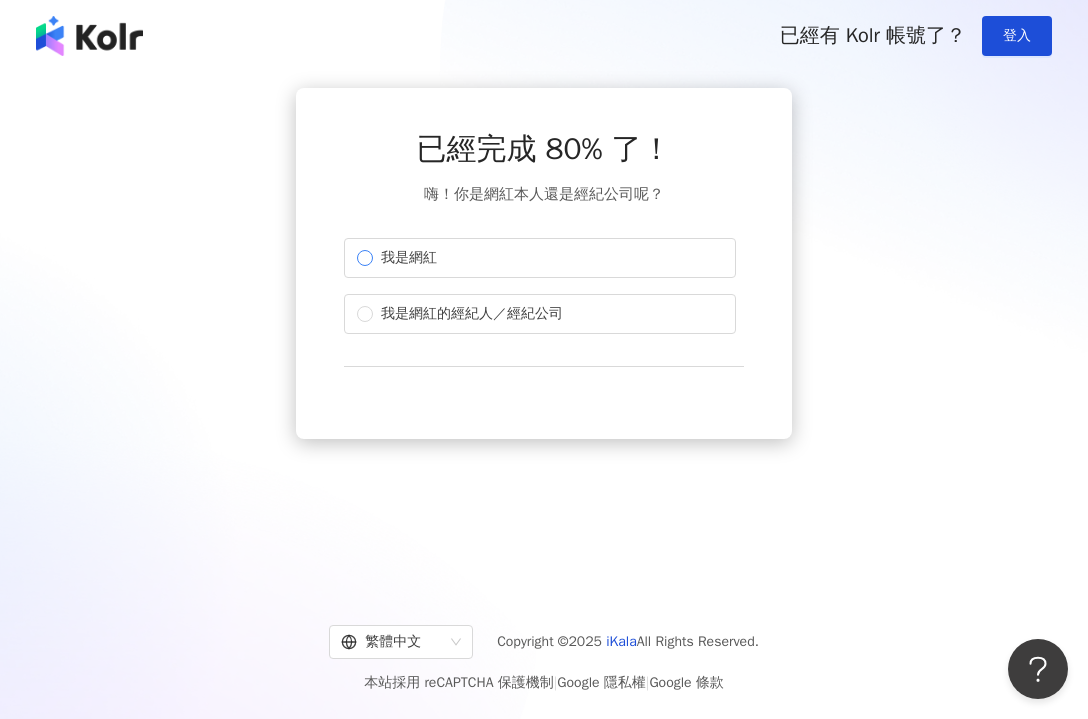 click on "我是網紅" at bounding box center [540, 258] 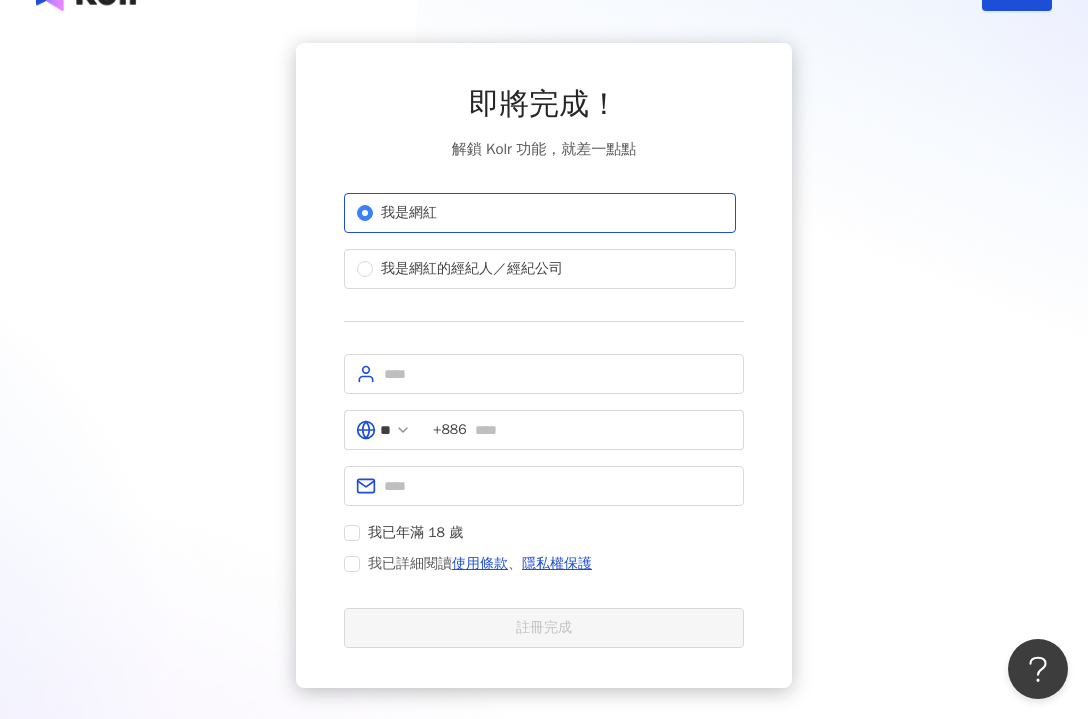 scroll, scrollTop: 45, scrollLeft: 0, axis: vertical 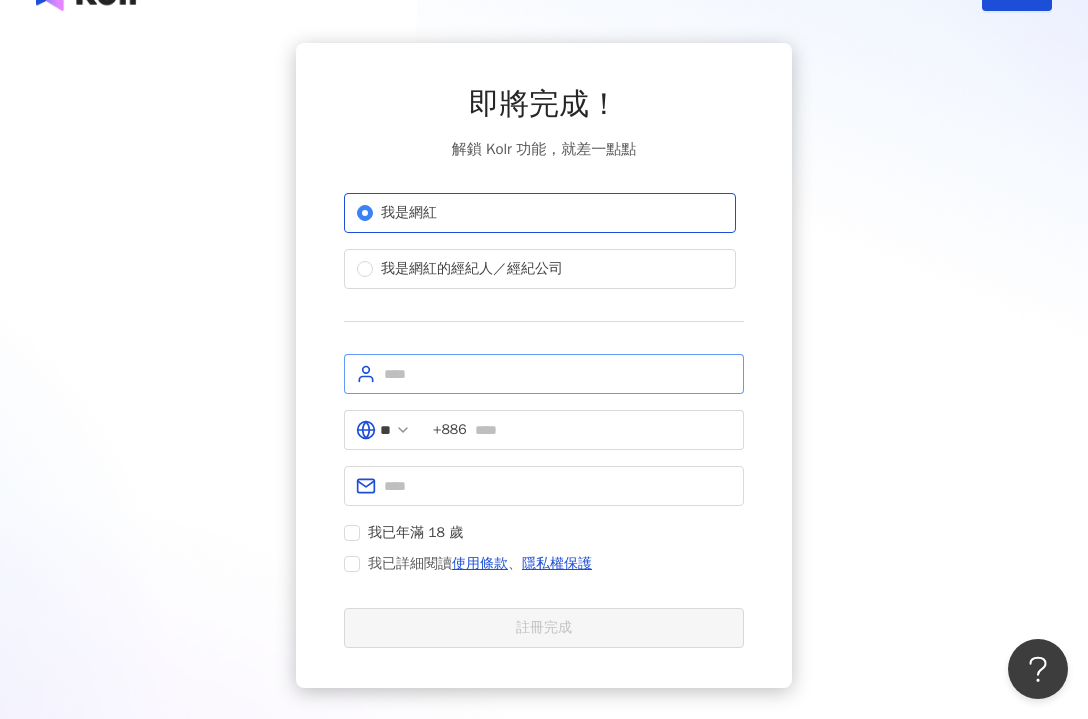 click at bounding box center [544, 374] 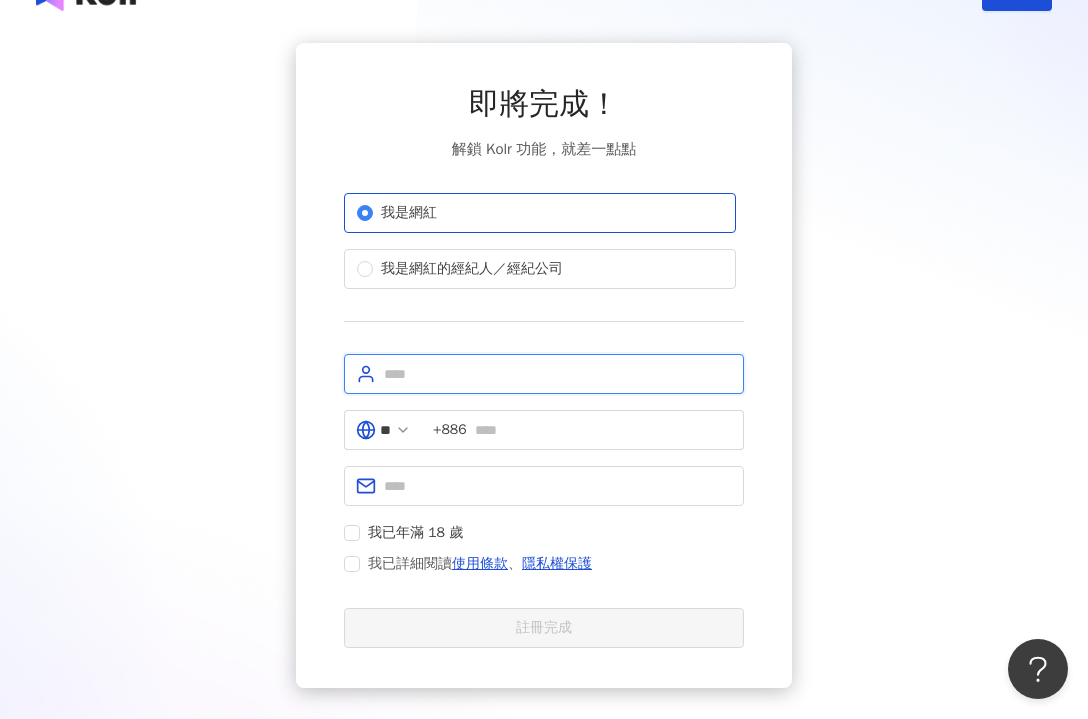 click at bounding box center (558, 374) 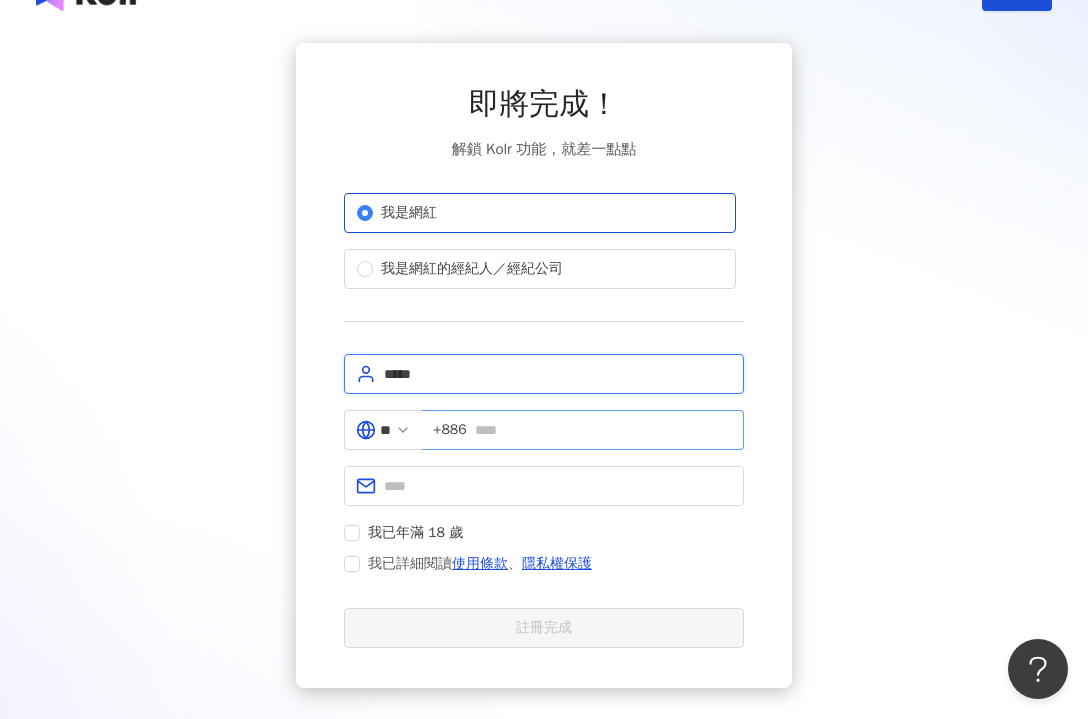 type on "*****" 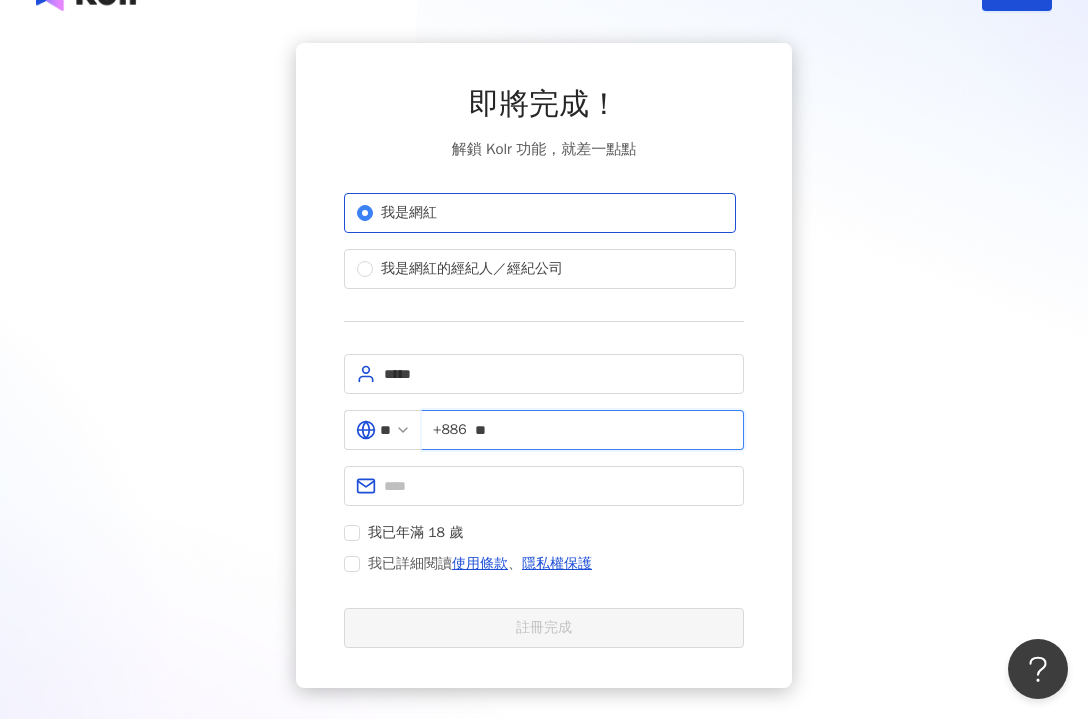type on "***" 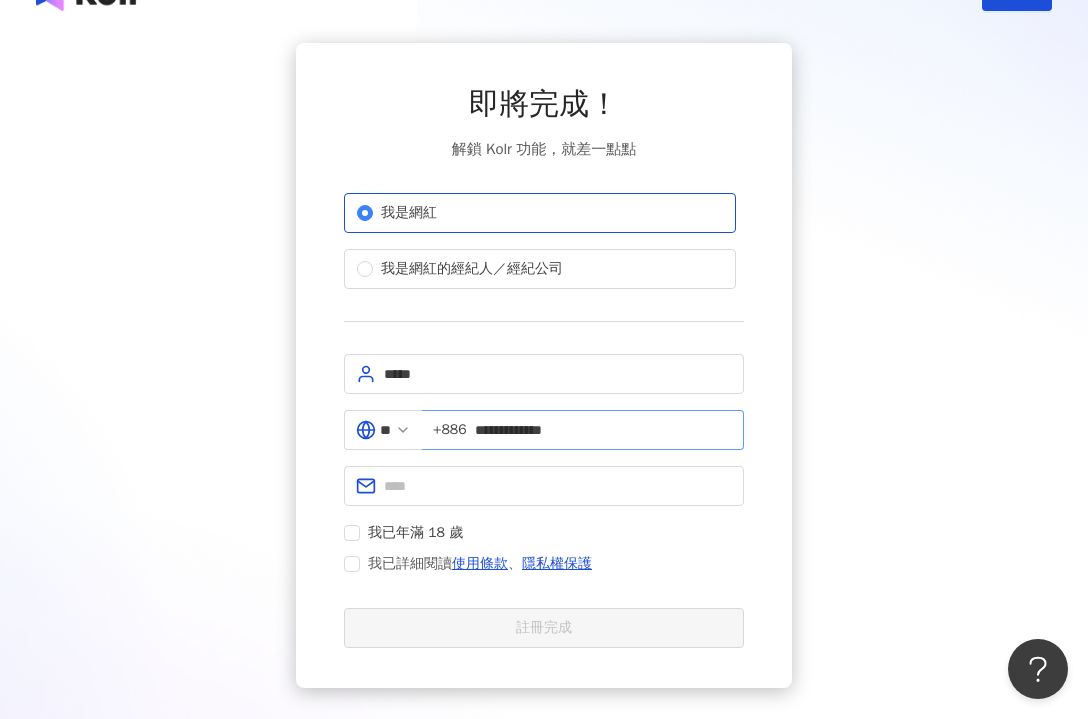 click on "**********" at bounding box center (603, 430) 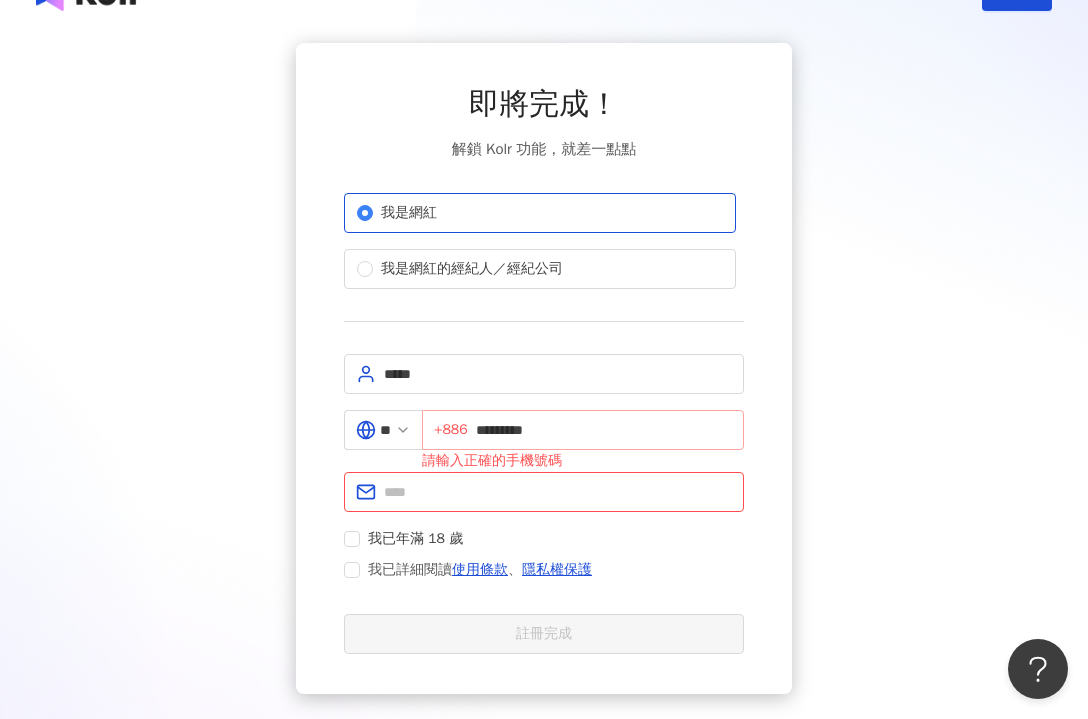click on "+886" at bounding box center [451, 430] 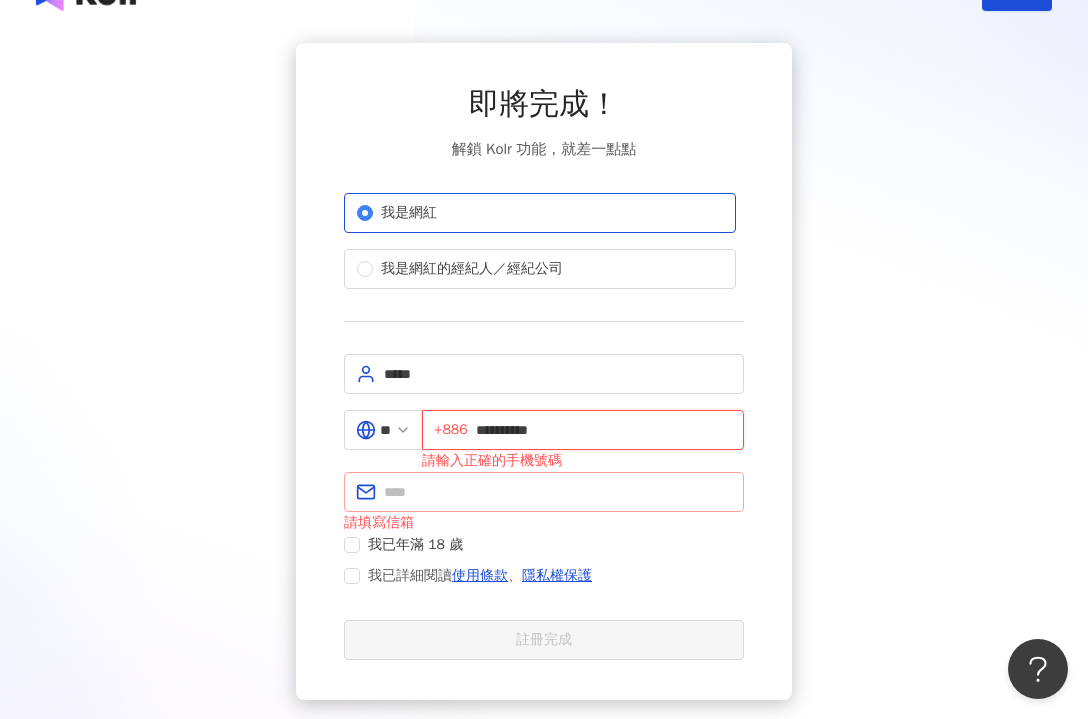type on "**********" 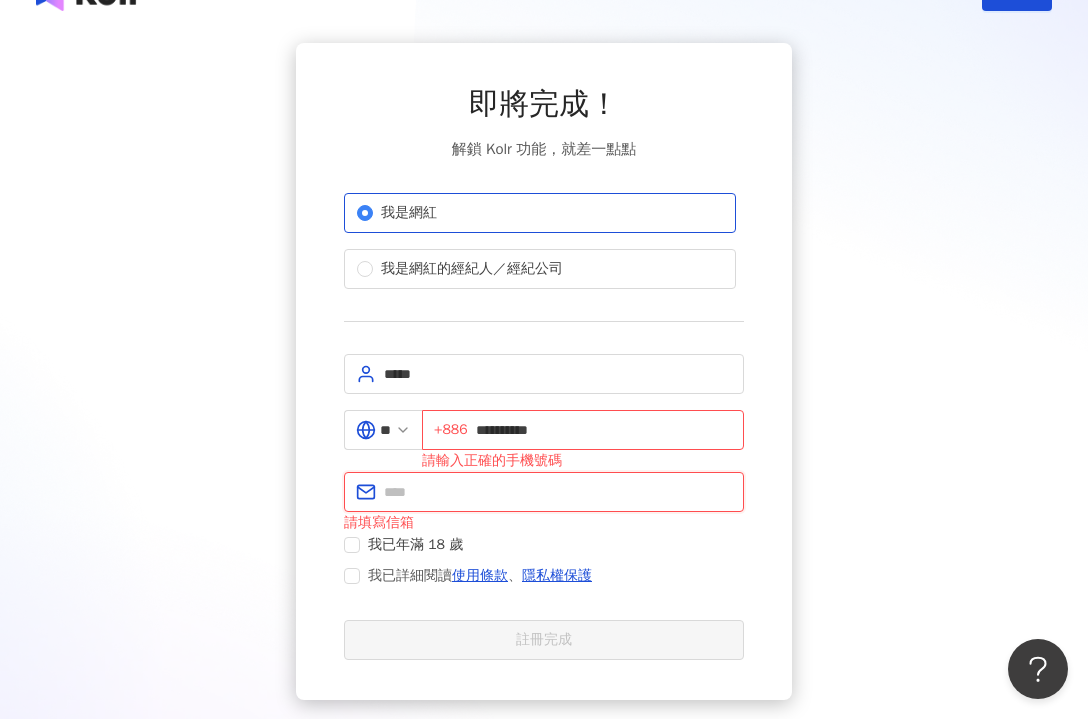 click at bounding box center [558, 492] 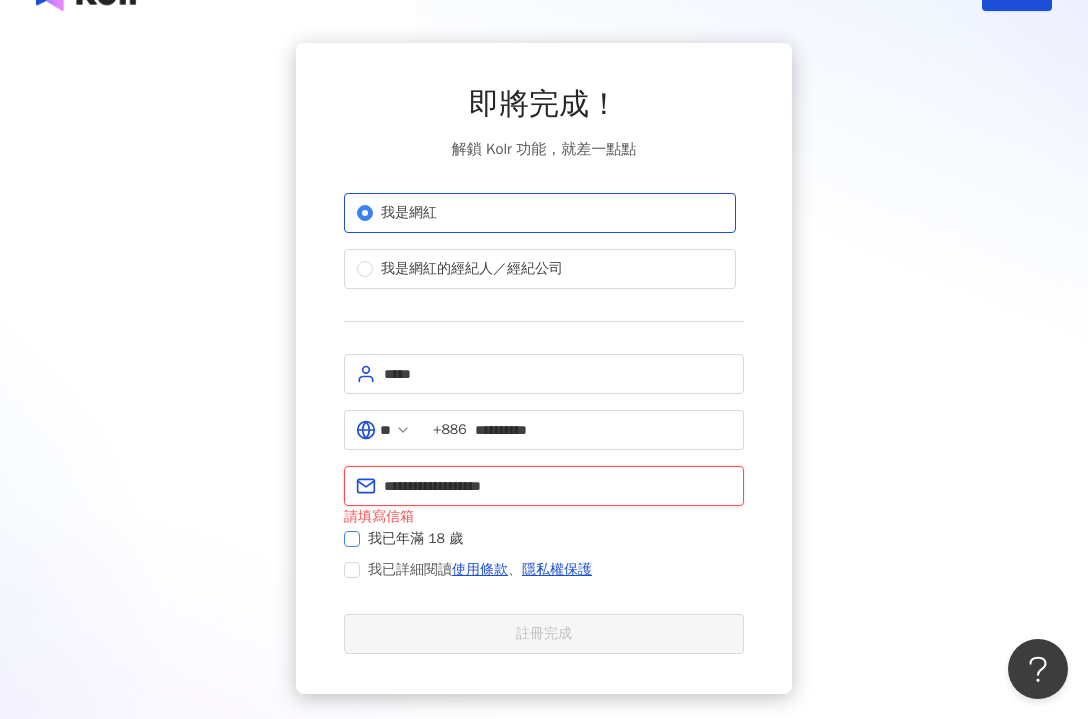 type on "**********" 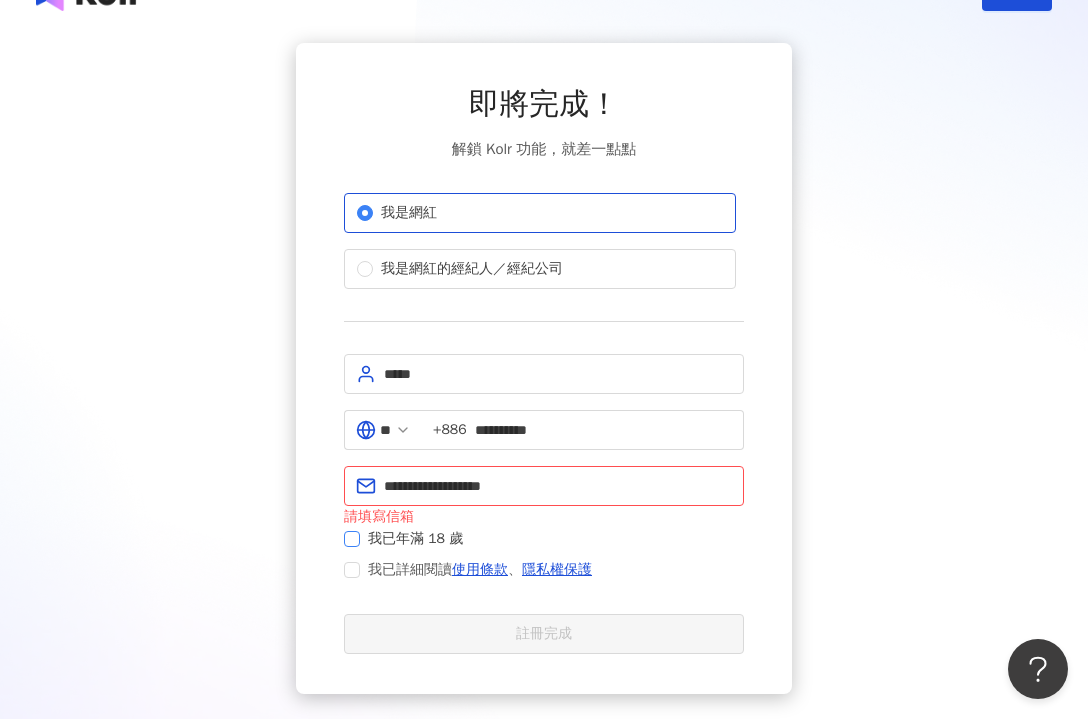 click at bounding box center (352, 539) 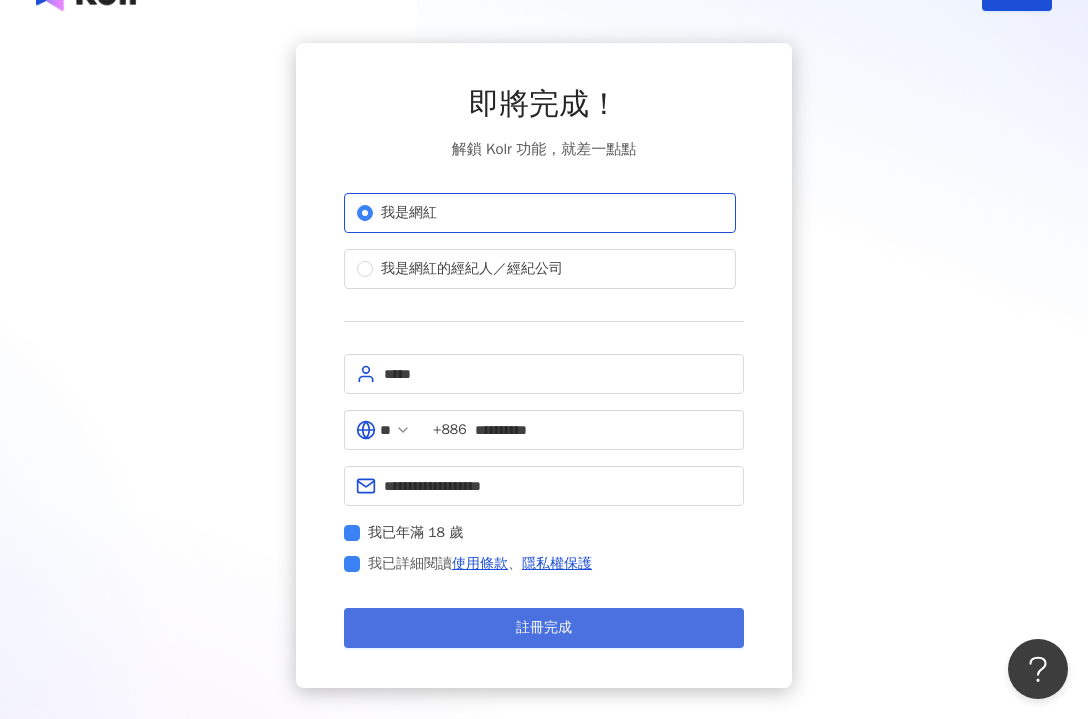 click on "註冊完成" at bounding box center (544, 628) 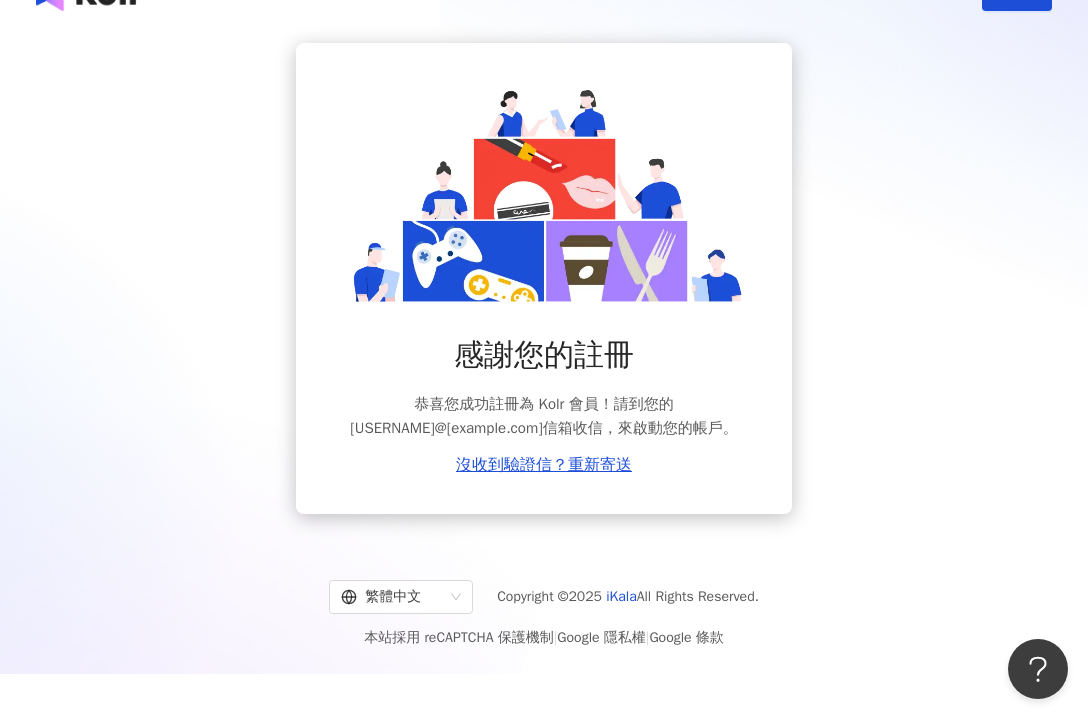 scroll, scrollTop: 0, scrollLeft: 0, axis: both 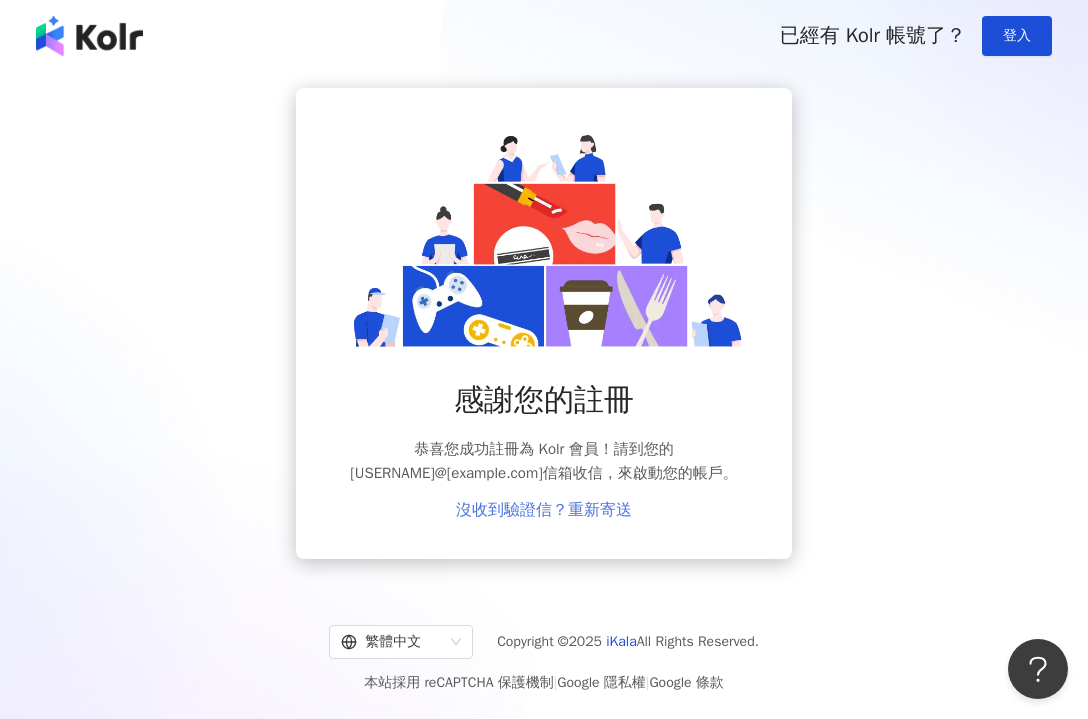 click on "沒收到驗證信？重新寄送" at bounding box center [544, 510] 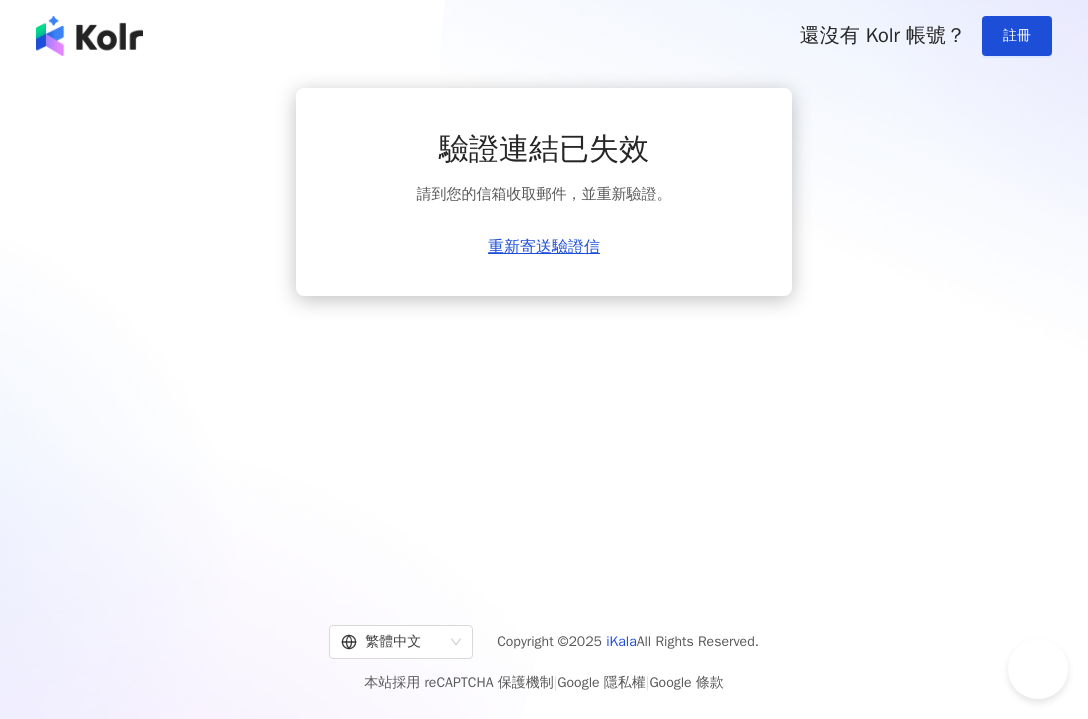 scroll, scrollTop: 0, scrollLeft: 0, axis: both 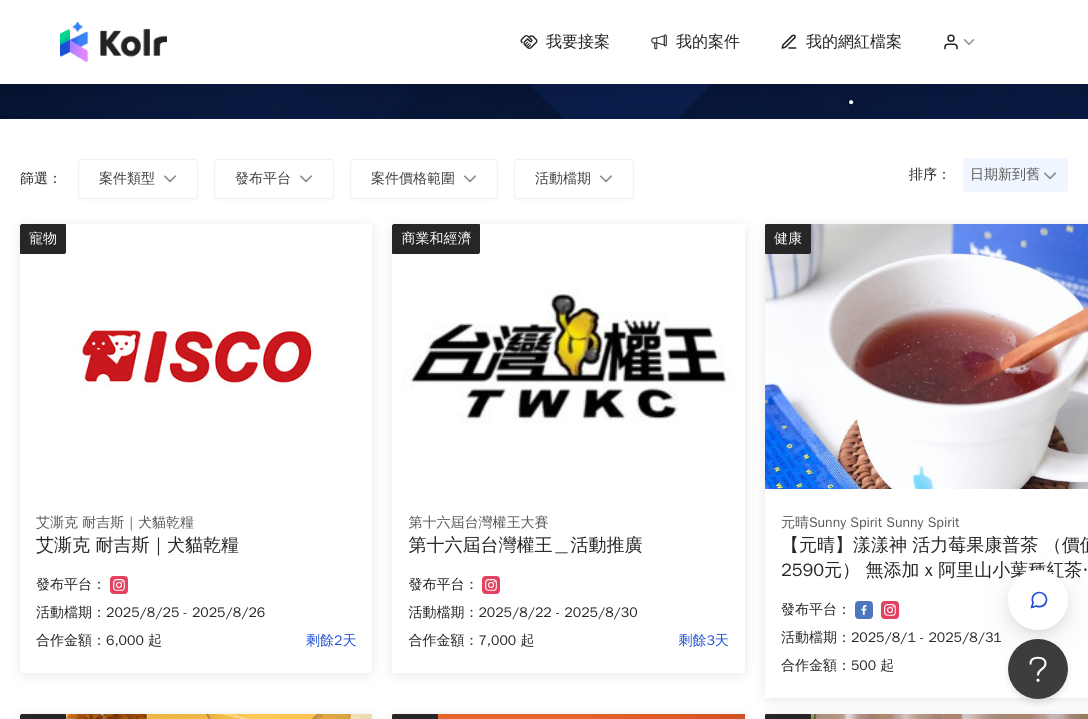 click at bounding box center (196, 356) 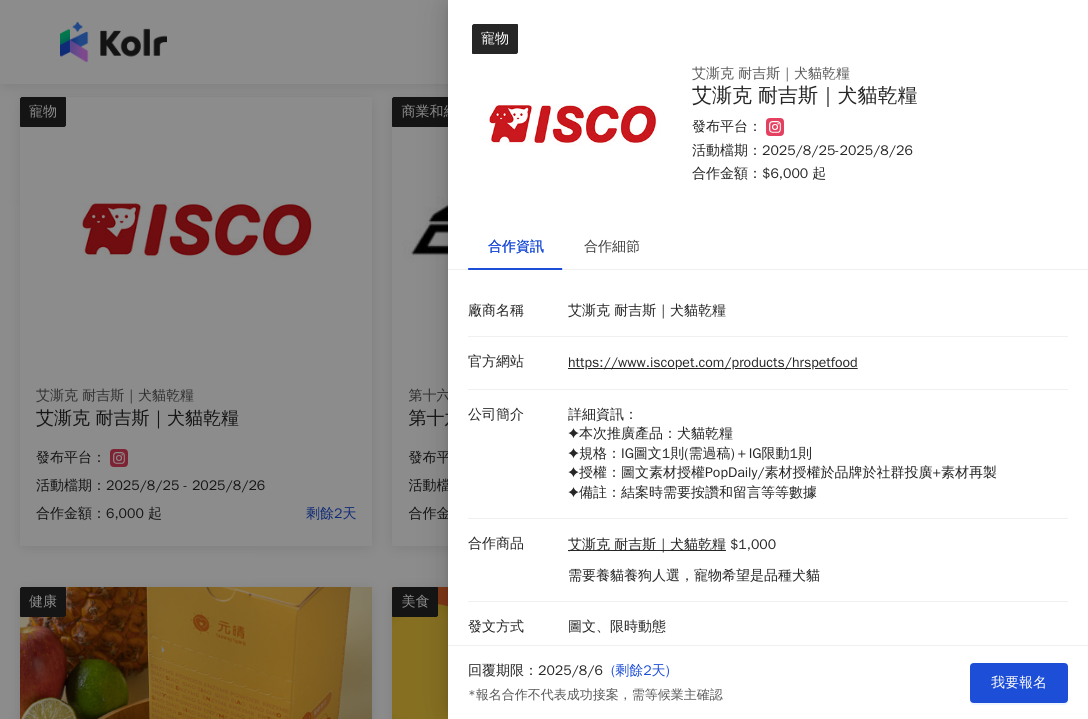 scroll, scrollTop: 201, scrollLeft: 0, axis: vertical 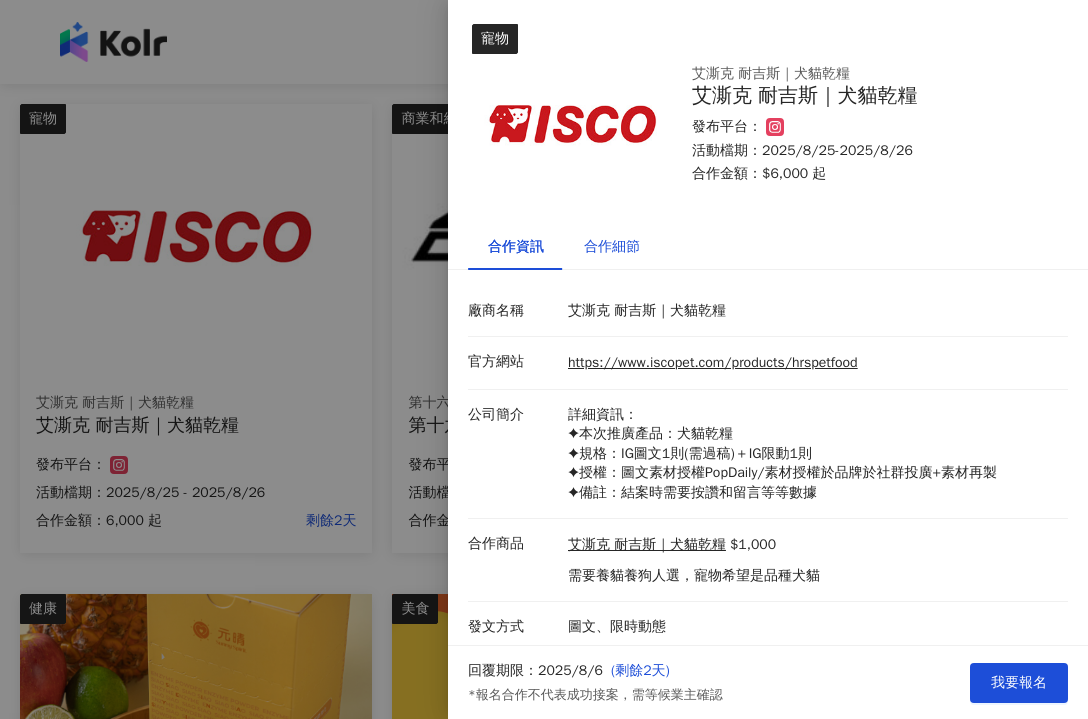 click on "合作細節" at bounding box center (612, 247) 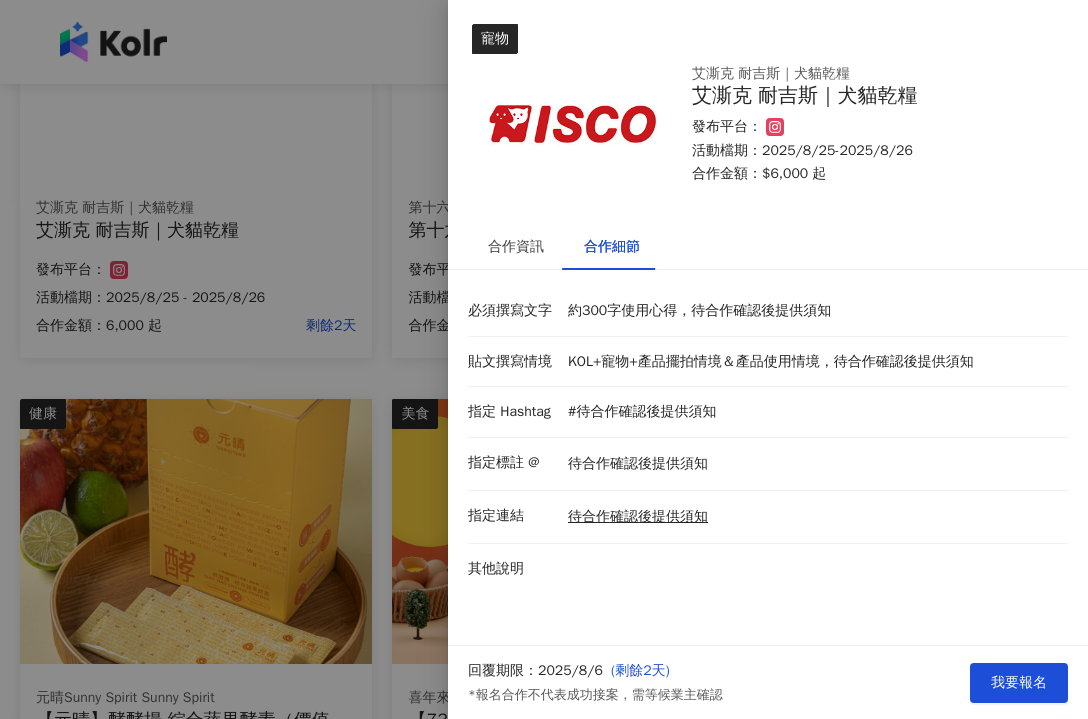 scroll, scrollTop: 400, scrollLeft: 0, axis: vertical 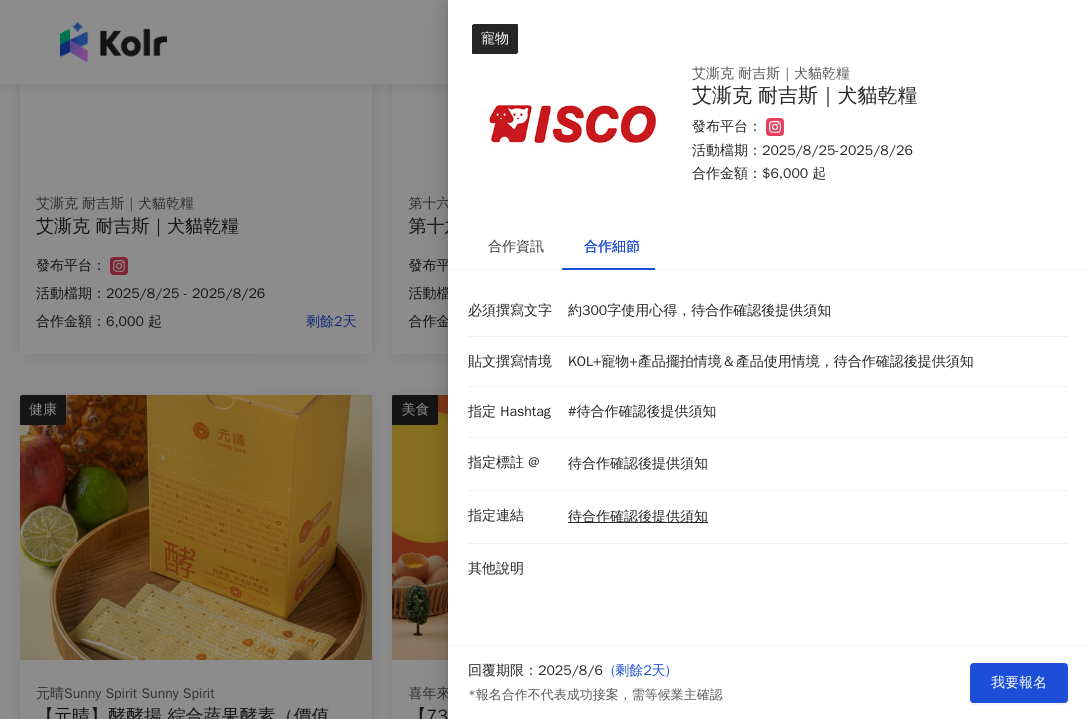 click at bounding box center [544, 359] 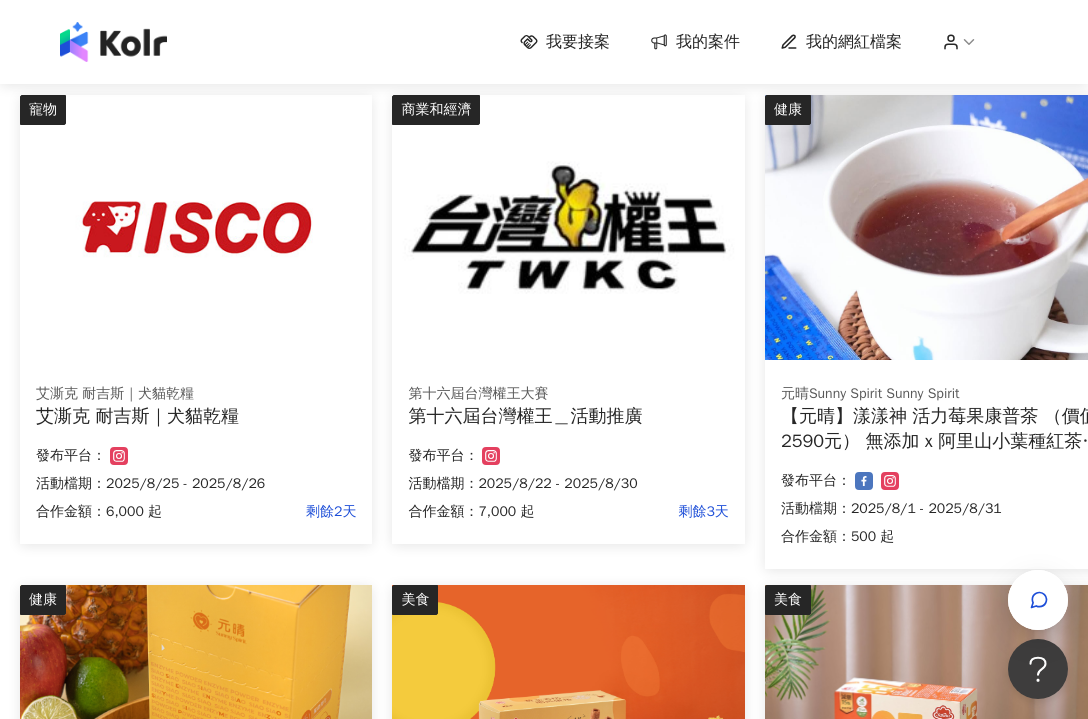 scroll, scrollTop: 204, scrollLeft: 0, axis: vertical 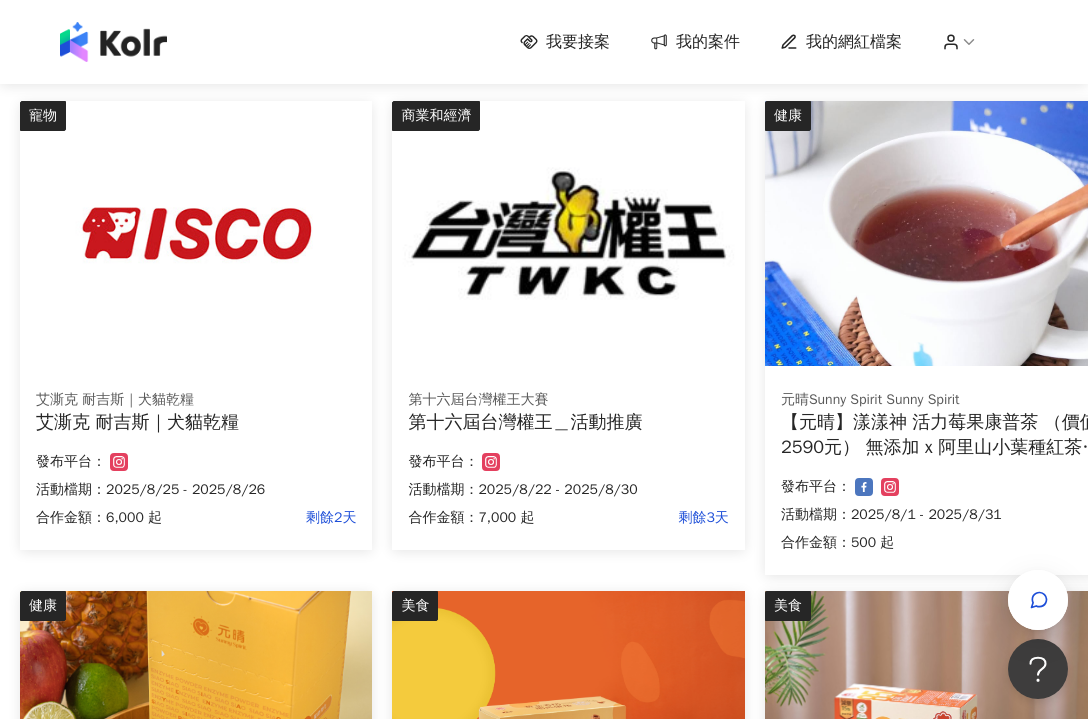 click at bounding box center [568, 233] 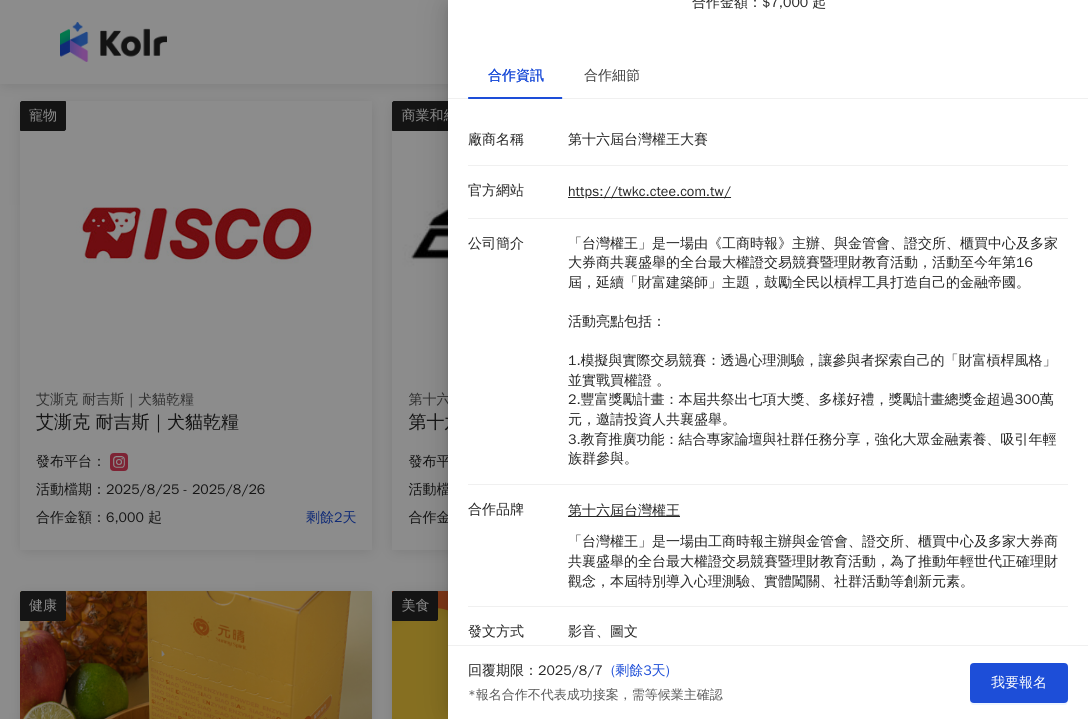scroll, scrollTop: 170, scrollLeft: 0, axis: vertical 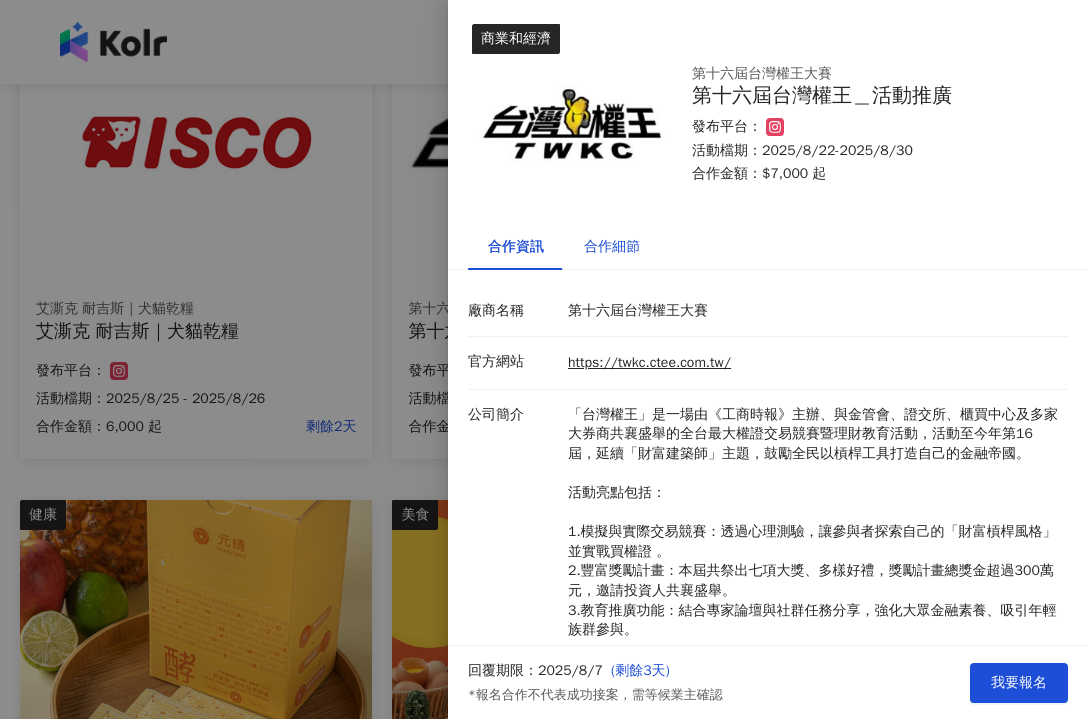 click on "合作細節" at bounding box center (612, 247) 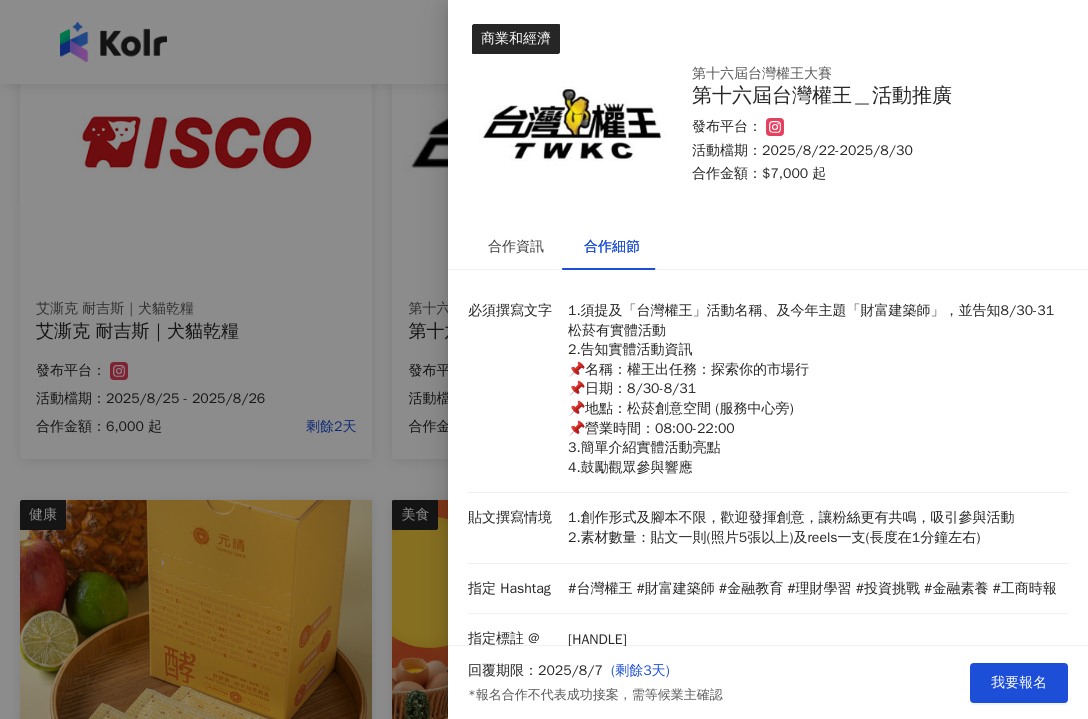 scroll, scrollTop: 0, scrollLeft: 0, axis: both 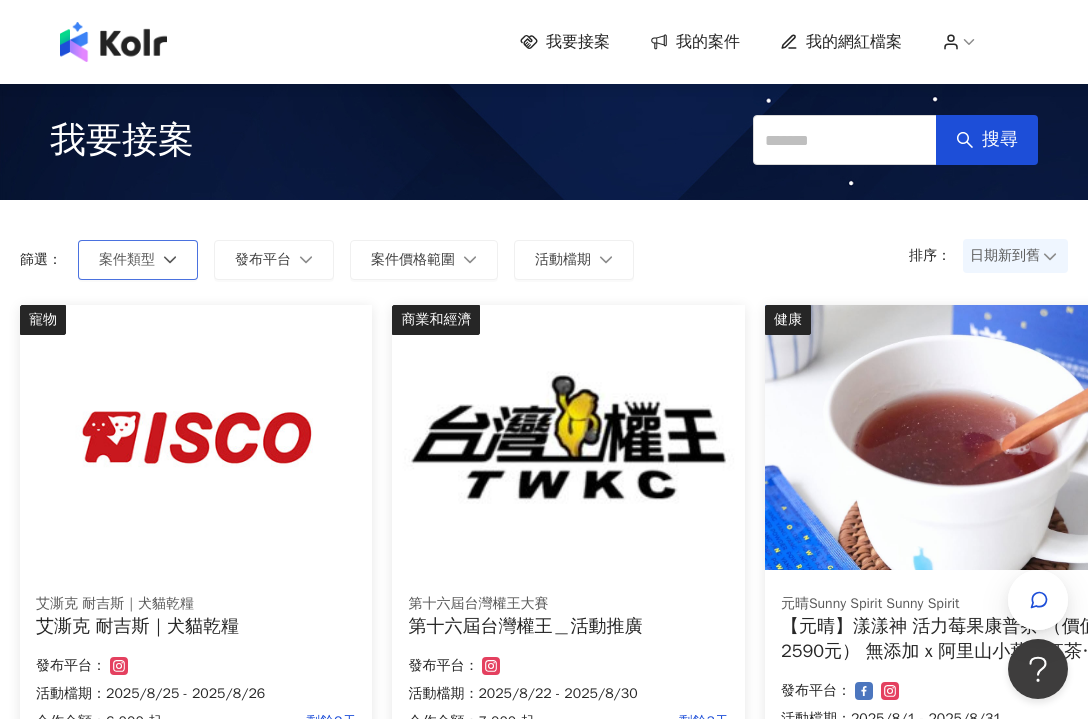 click on "案件類型" at bounding box center (138, 260) 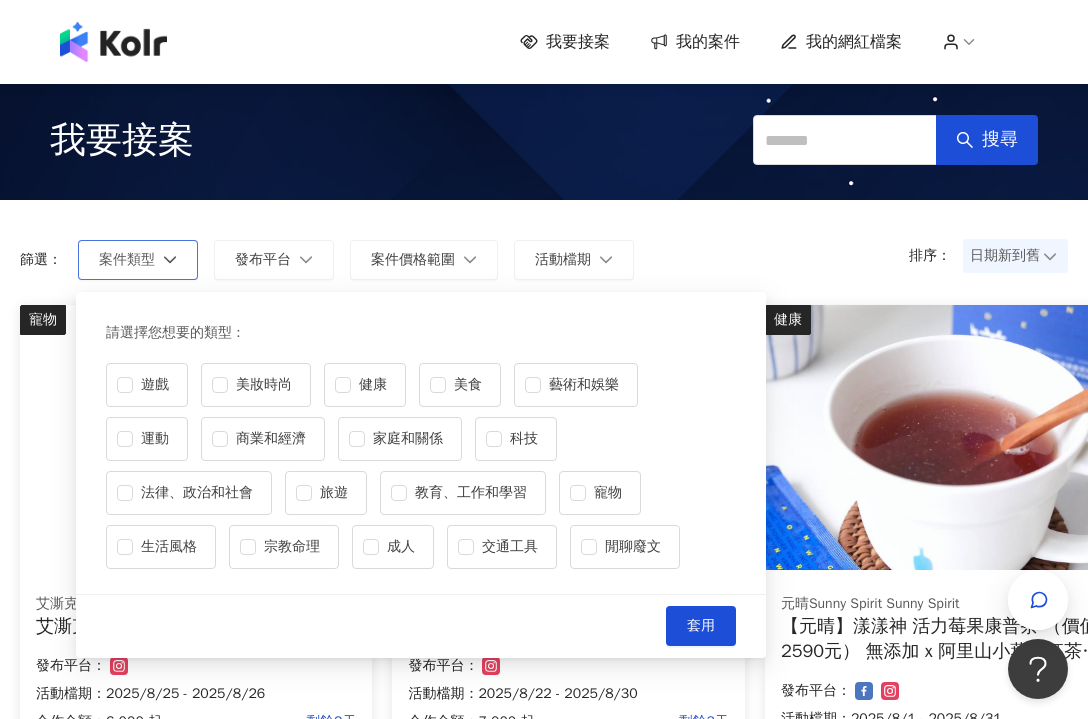 click on "案件類型" at bounding box center (138, 260) 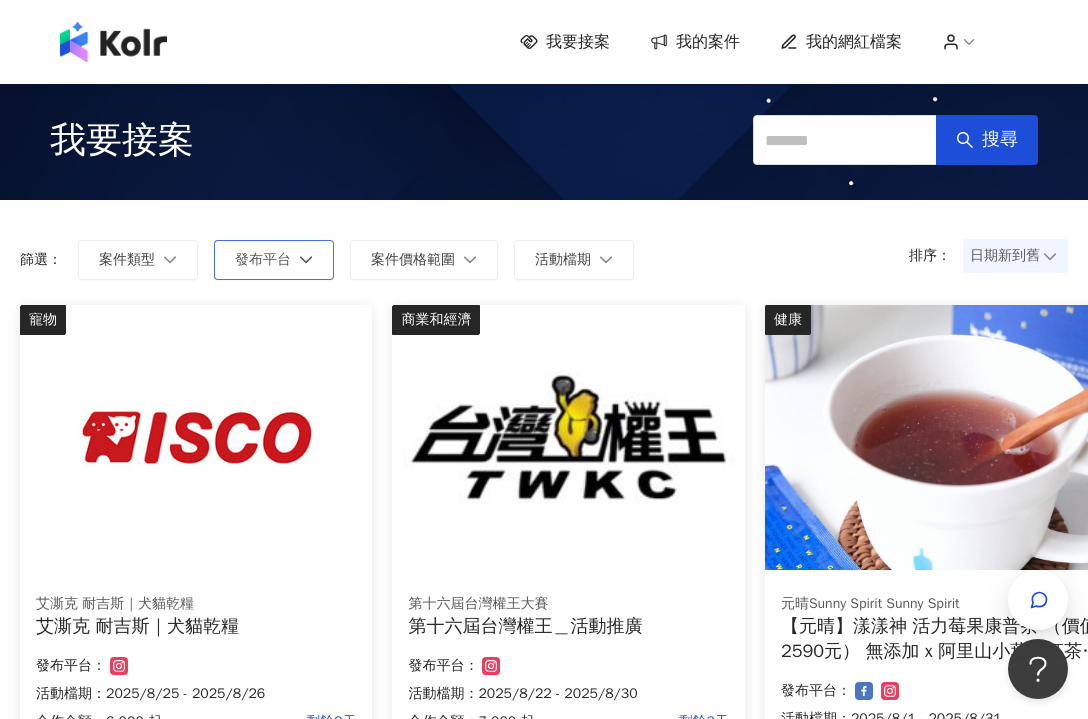 click 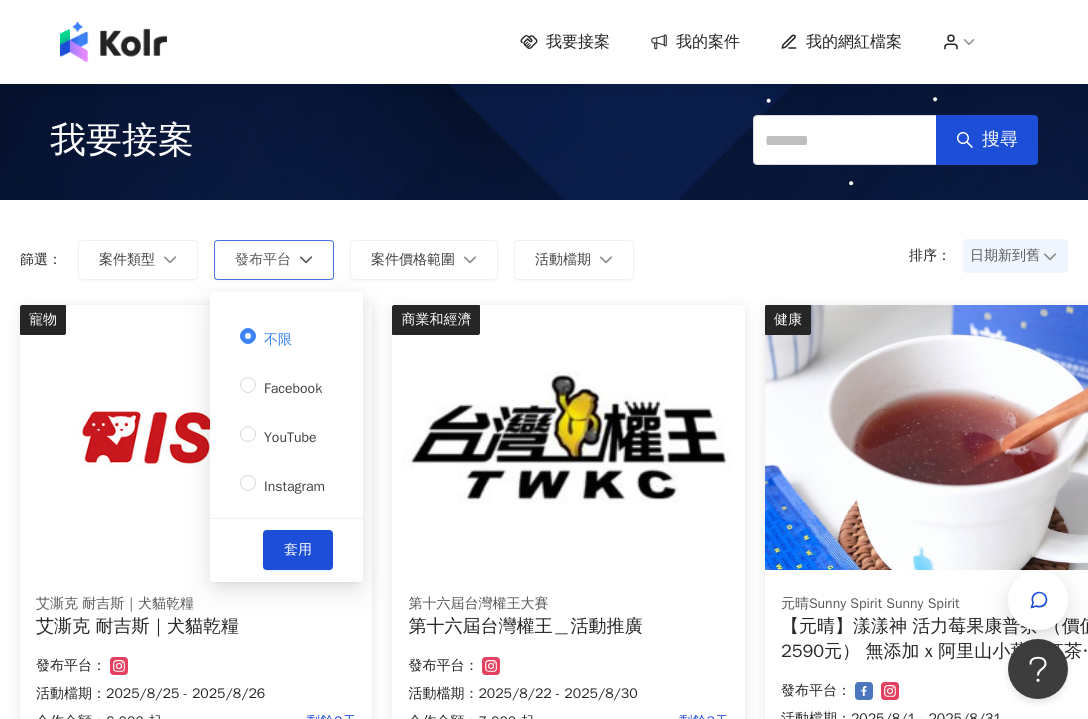 click 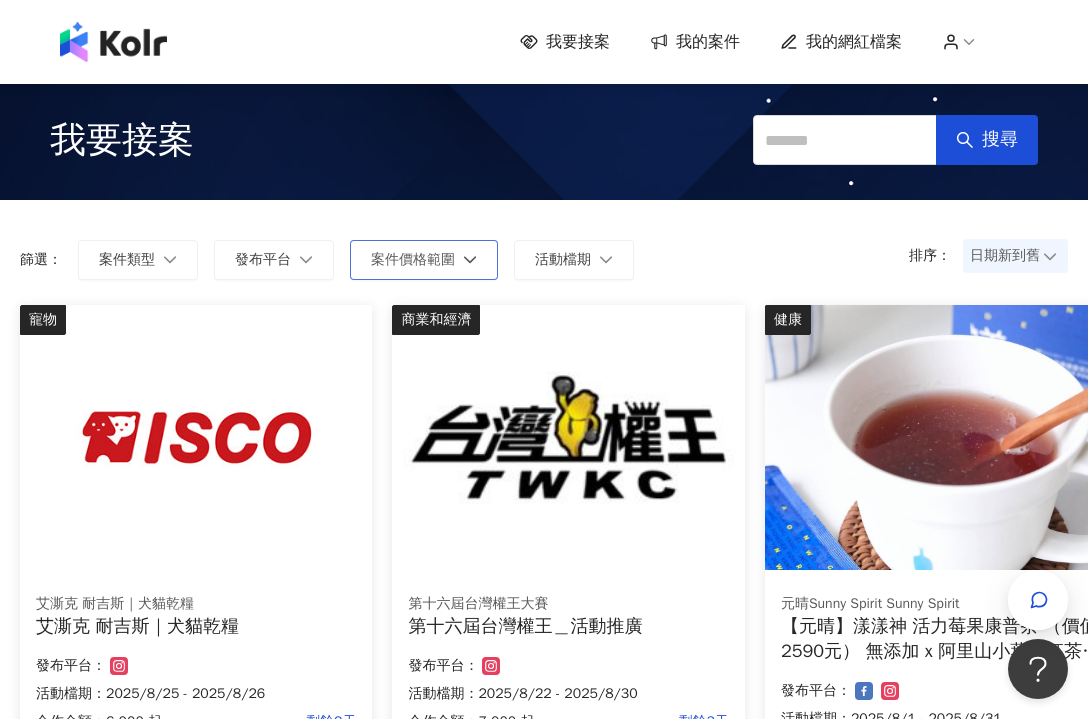 click 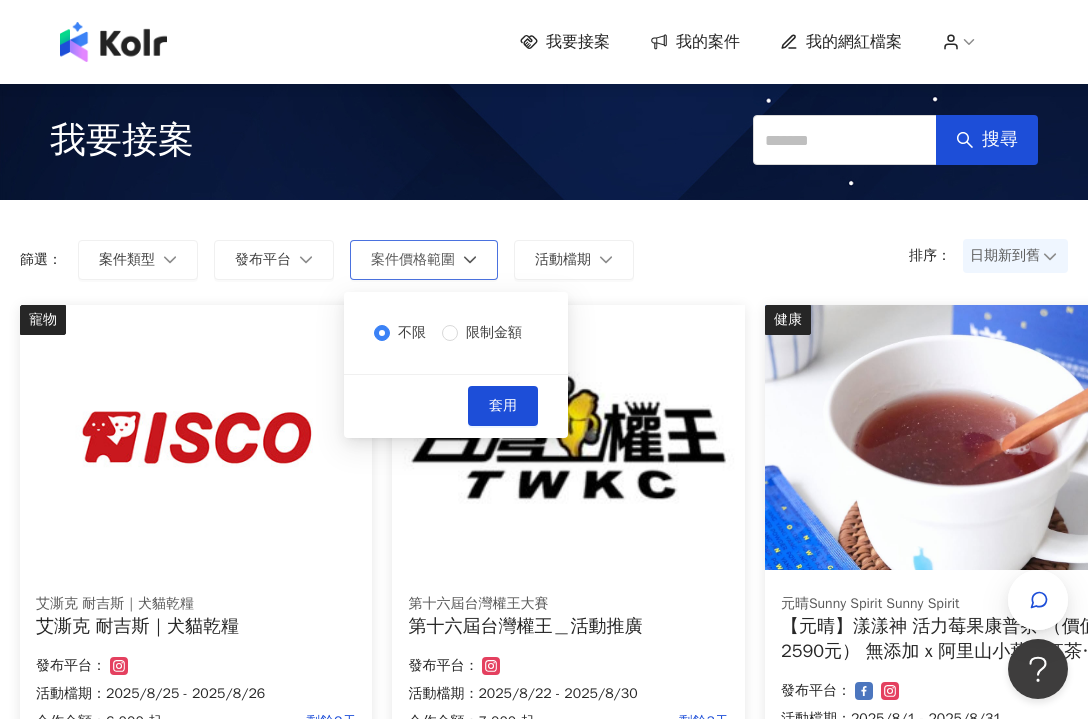 click 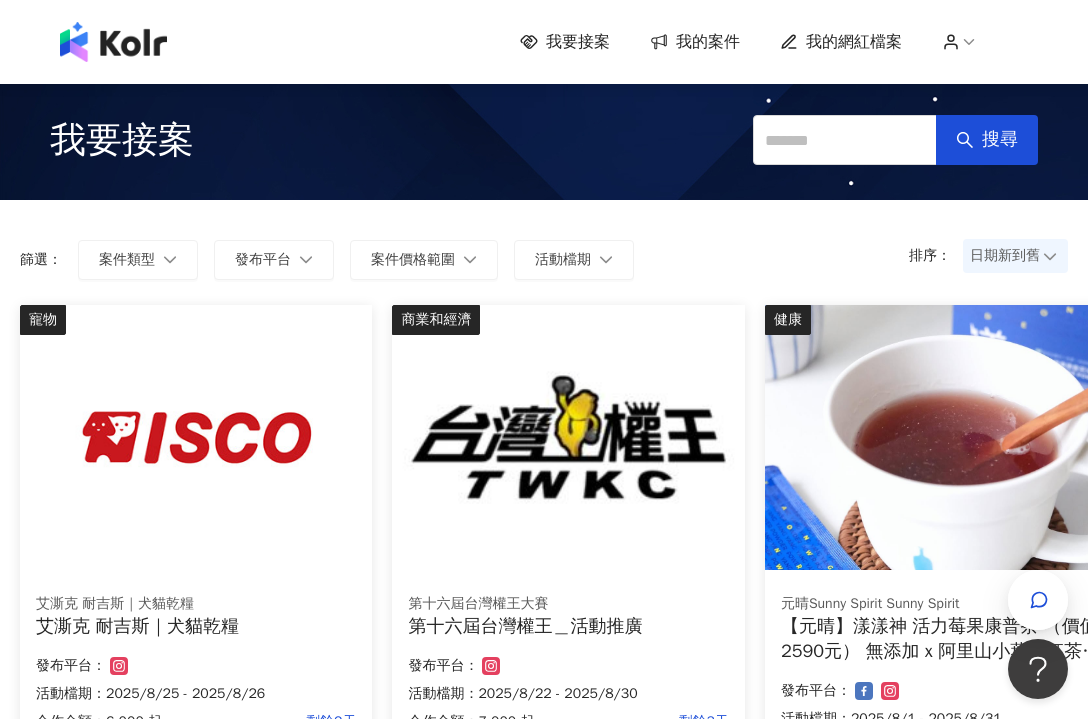 click on "排序： 日期新到舊 篩選： 案件類型 發布平台 案件價格範圍 活動檔期 清除 套用" at bounding box center [544, 252] 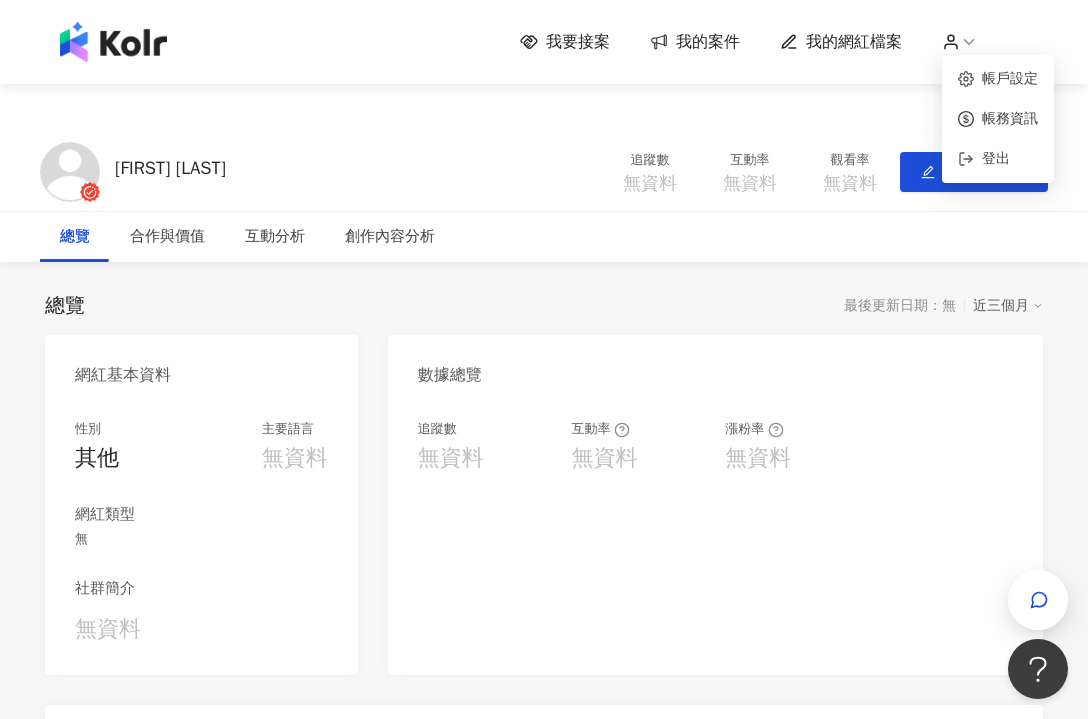 click 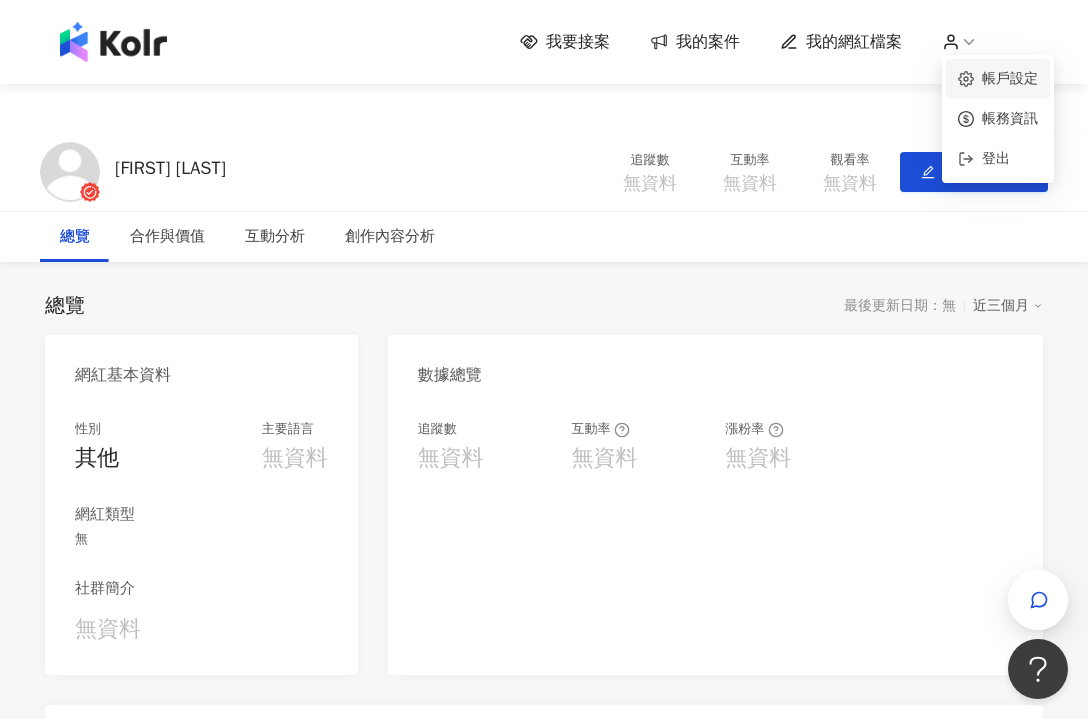 click on "帳戶設定" at bounding box center (1010, 78) 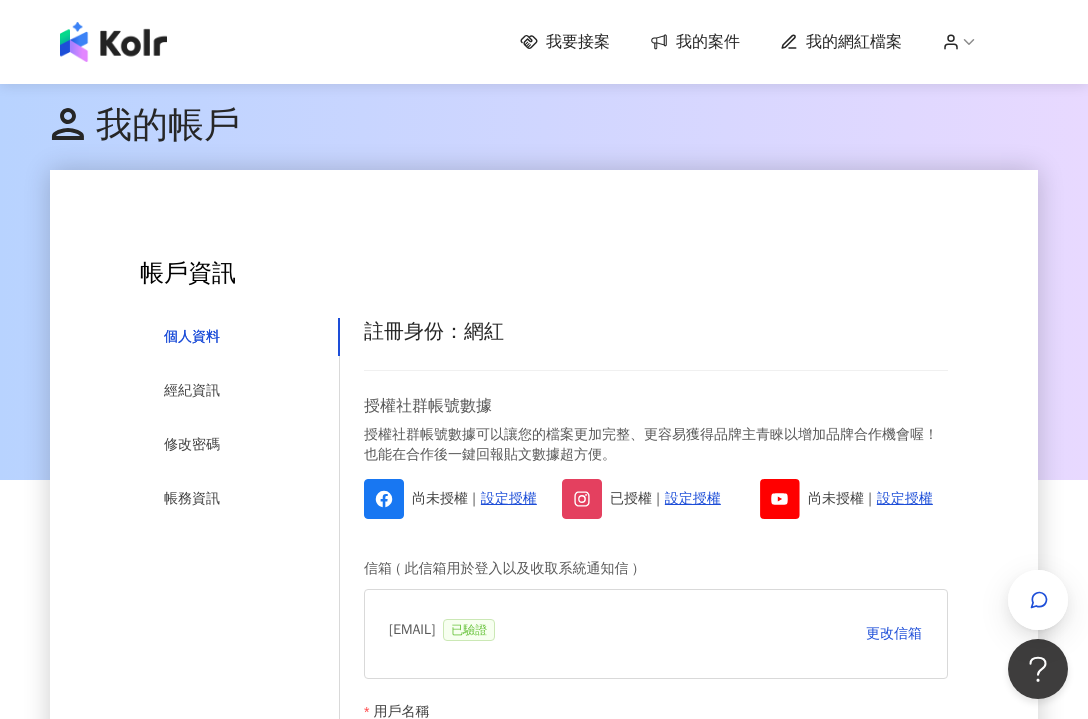 scroll, scrollTop: 0, scrollLeft: 0, axis: both 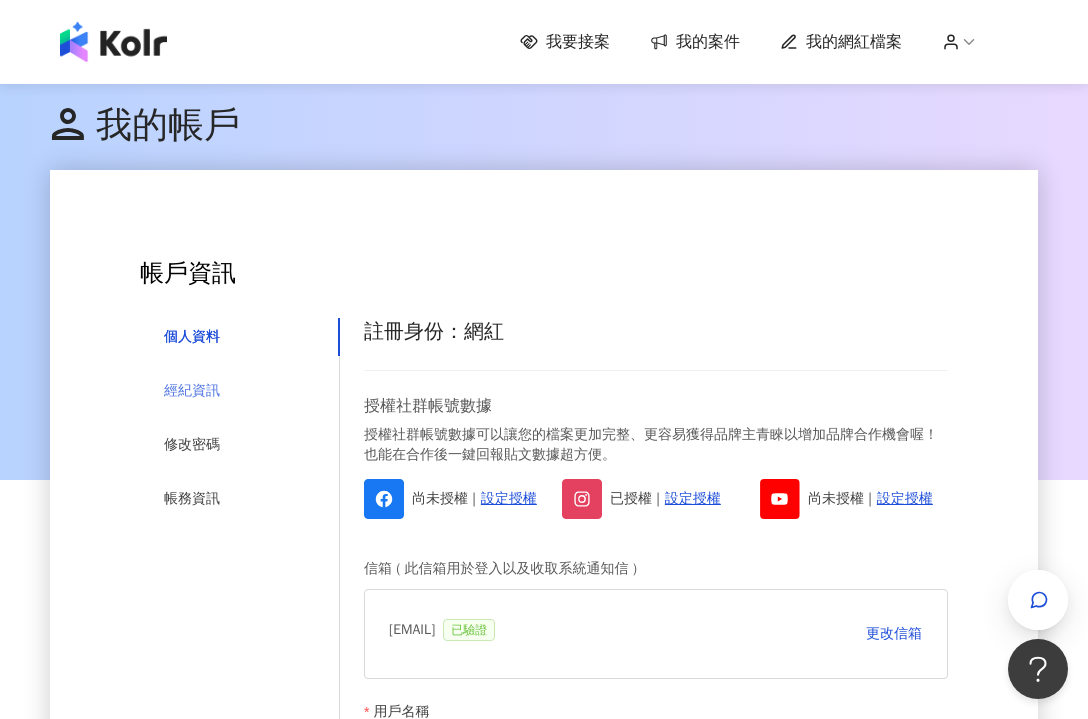 click on "經紀資訊" at bounding box center [240, 391] 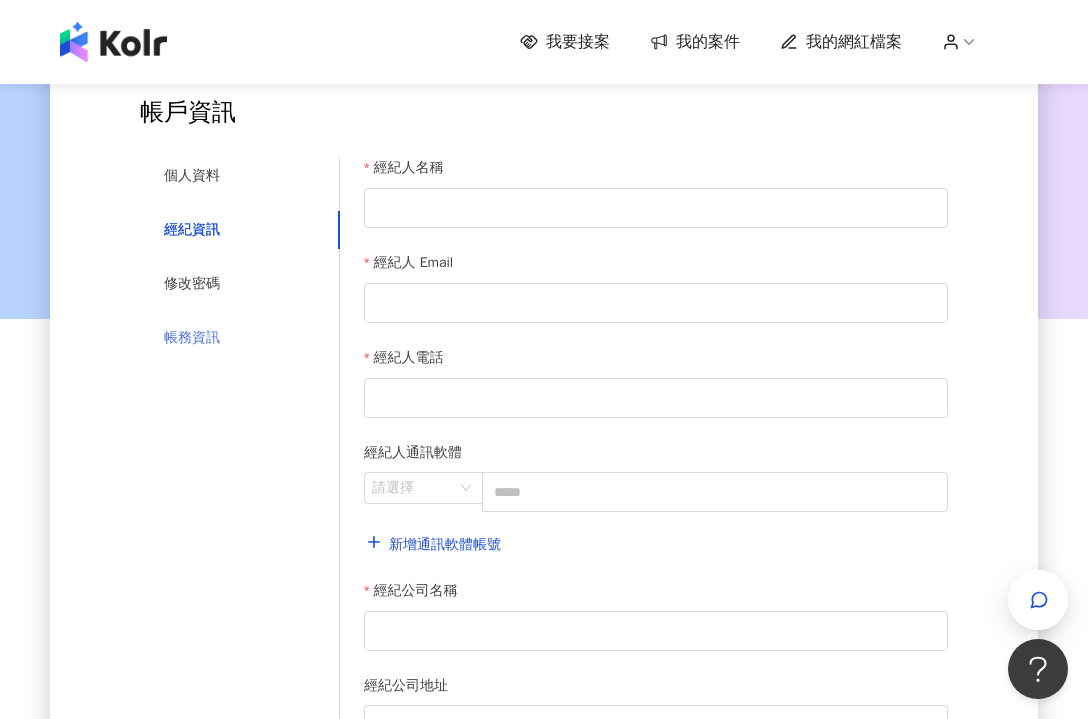 scroll, scrollTop: 163, scrollLeft: 0, axis: vertical 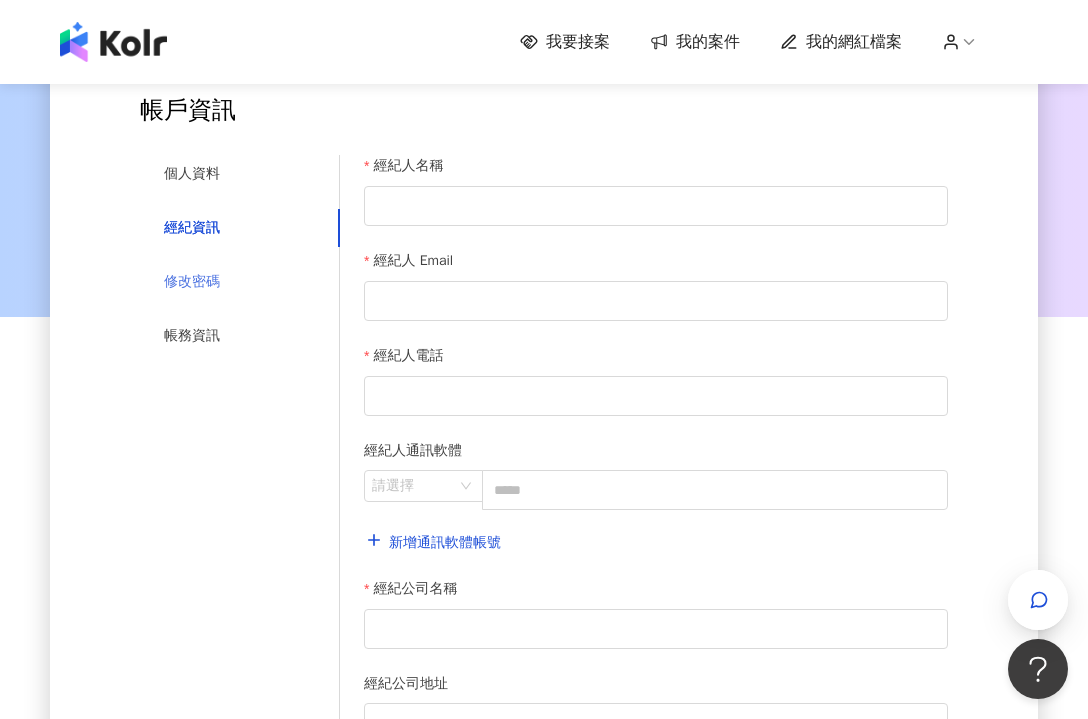 click on "修改密碼" at bounding box center [240, 282] 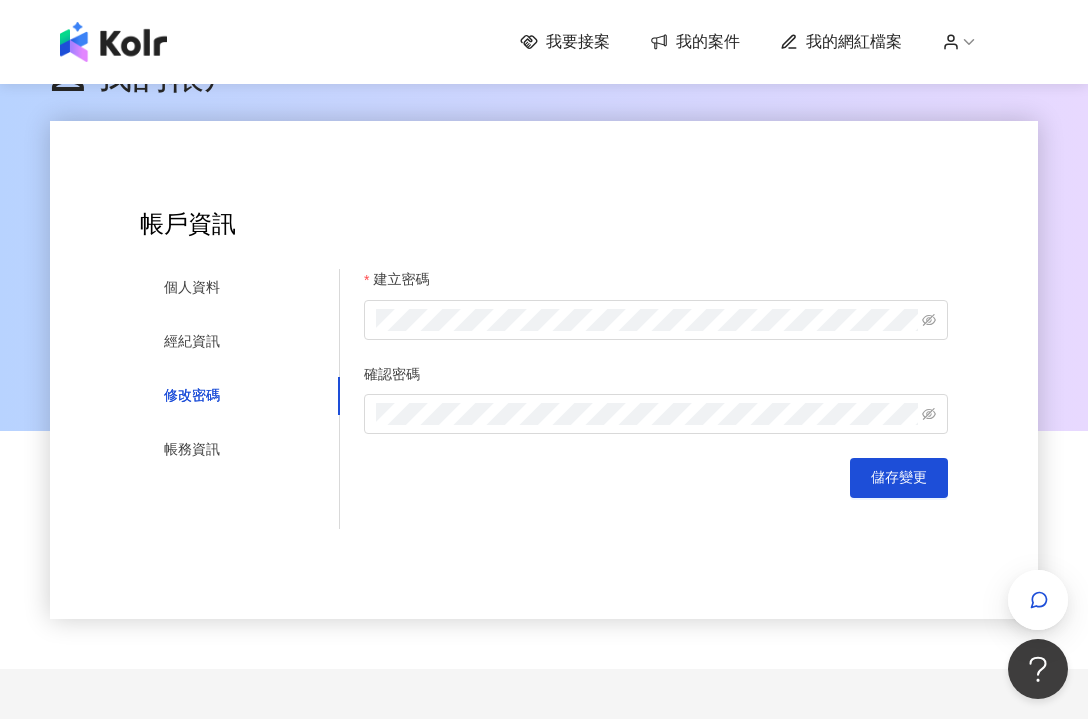 scroll, scrollTop: 0, scrollLeft: 0, axis: both 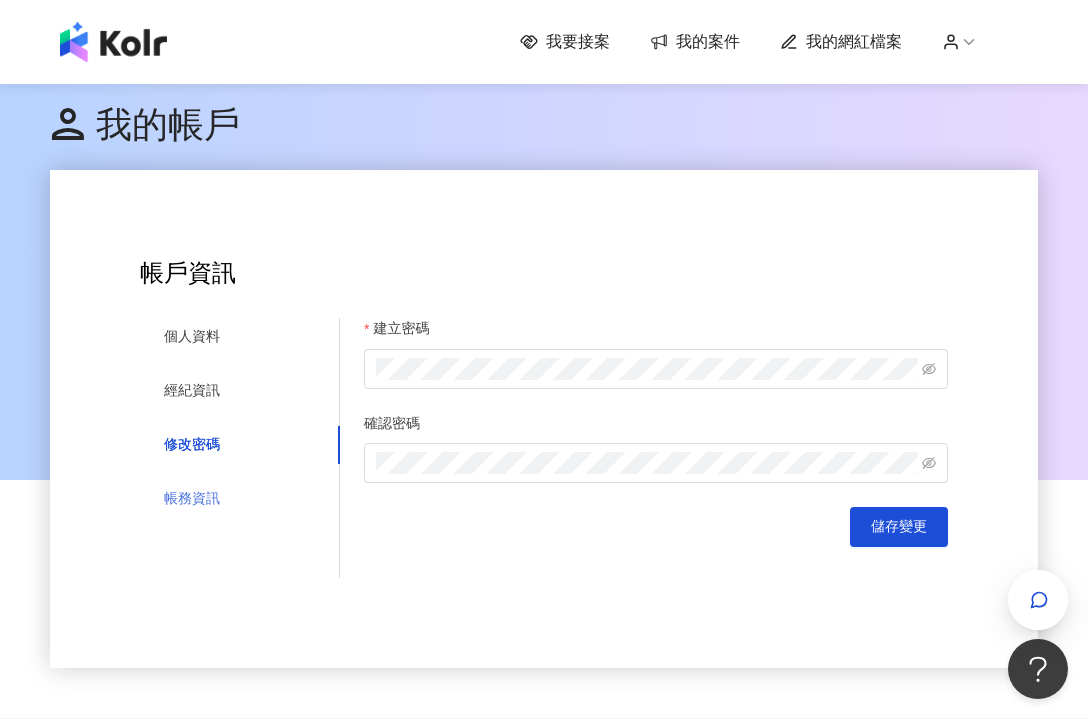 click on "帳務資訊" at bounding box center (240, 499) 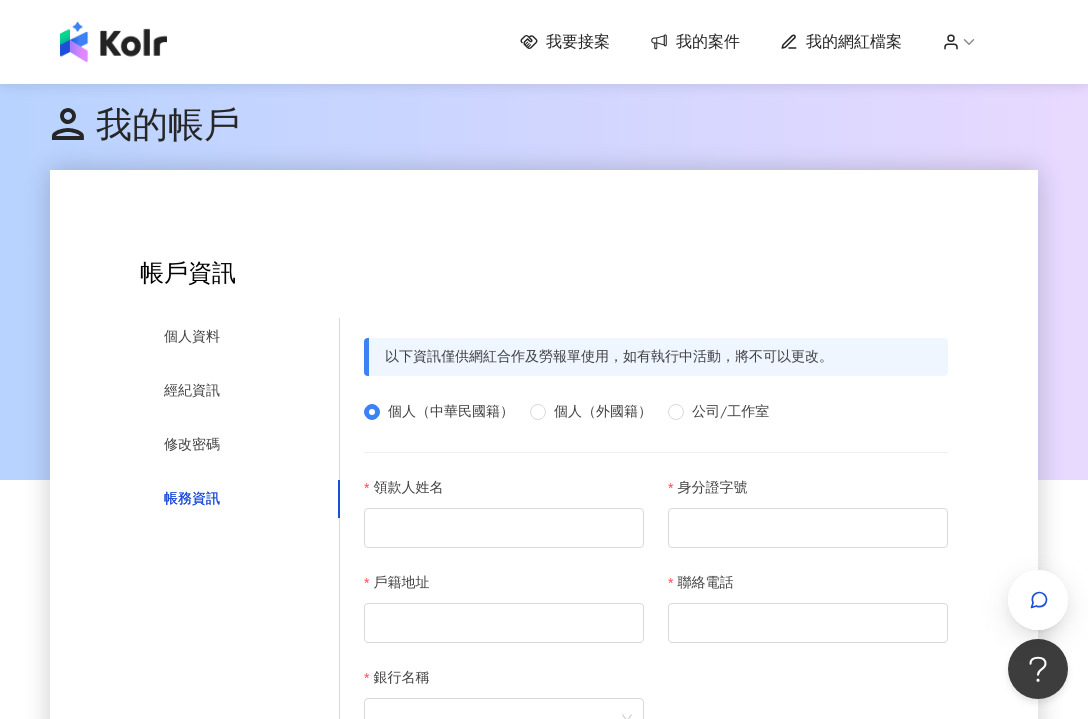 scroll, scrollTop: 0, scrollLeft: 0, axis: both 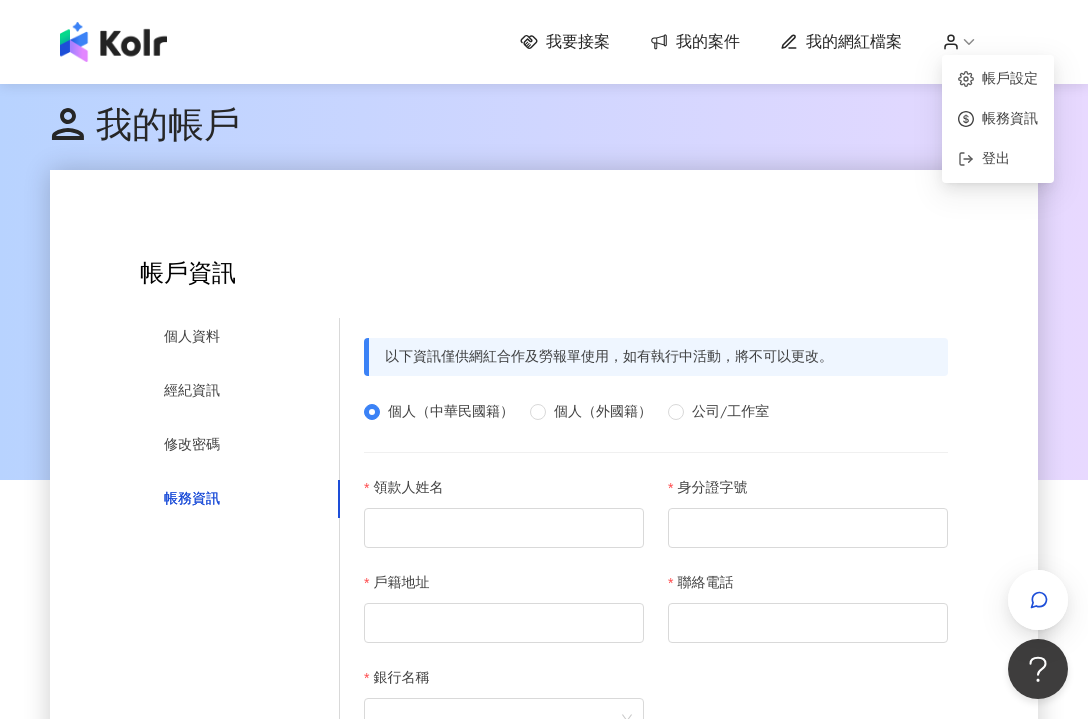click 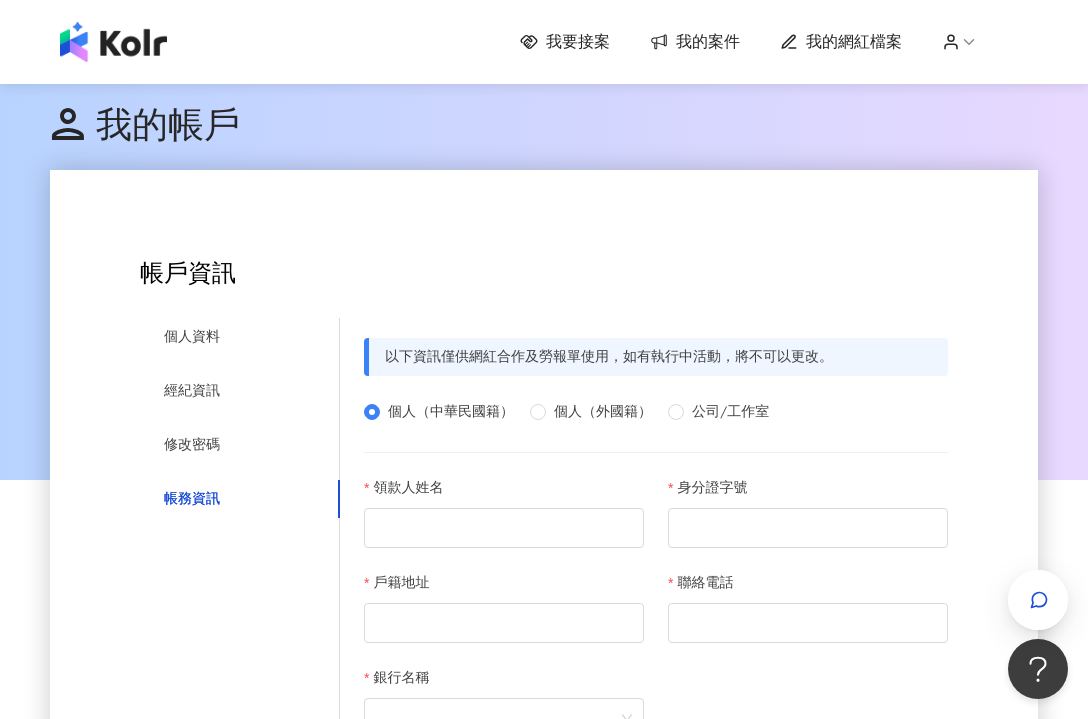 click on "我的網紅檔案" at bounding box center [854, 42] 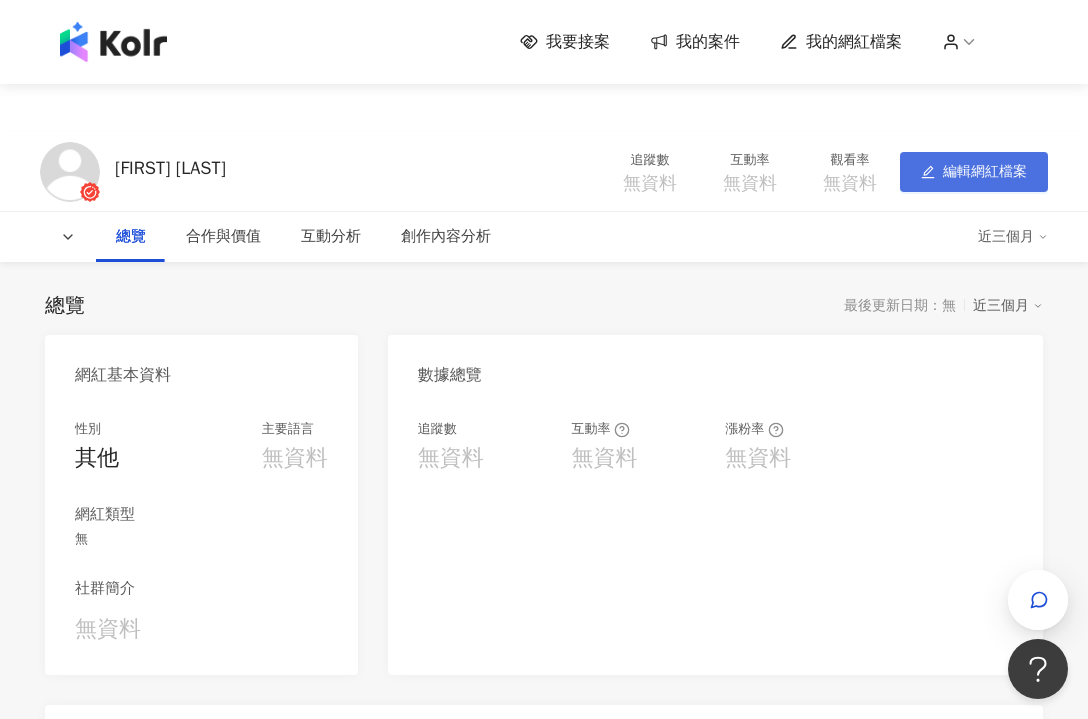 click on "編輯網紅檔案" at bounding box center (985, 172) 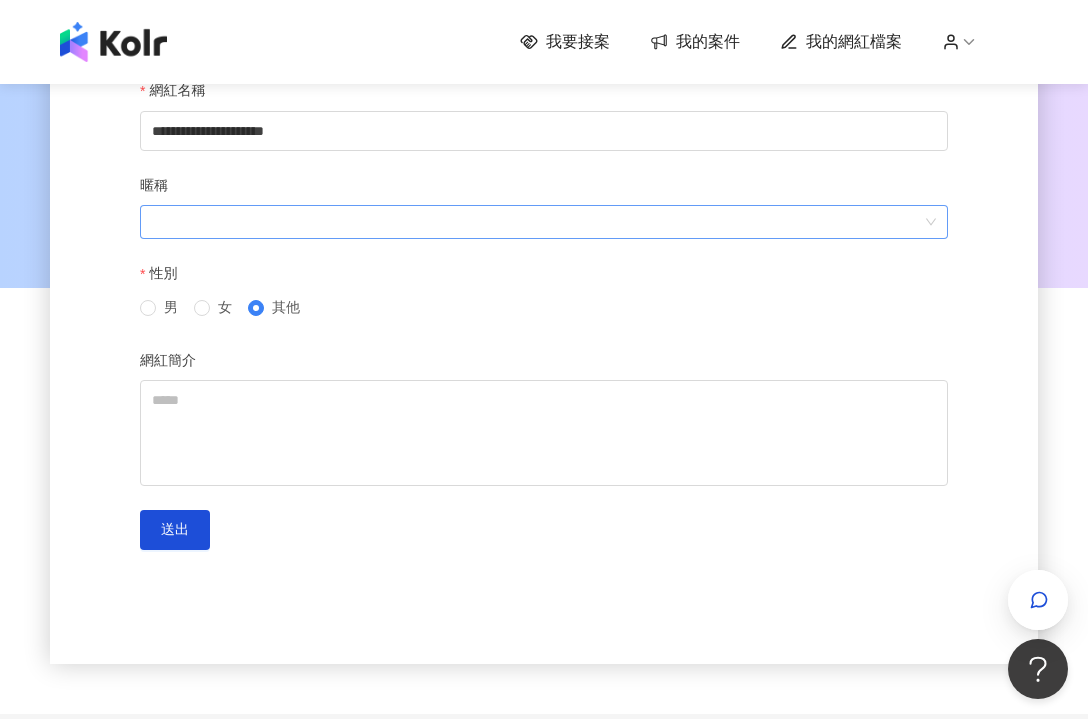 scroll, scrollTop: 194, scrollLeft: 0, axis: vertical 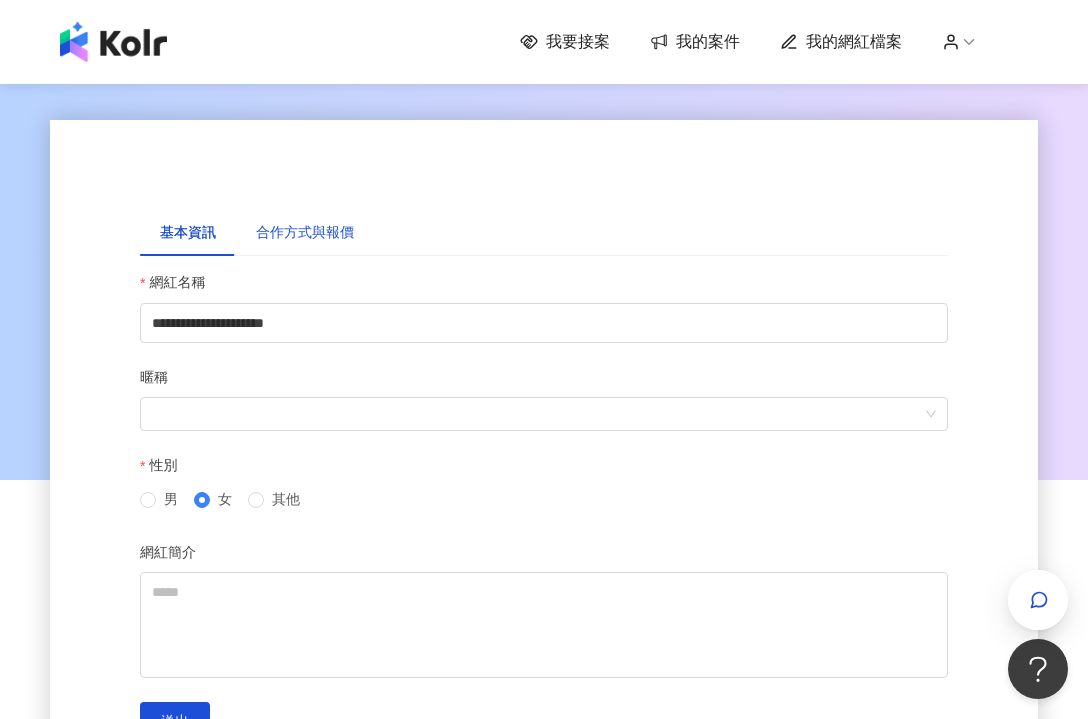 click on "合作方式與報價" at bounding box center [305, 233] 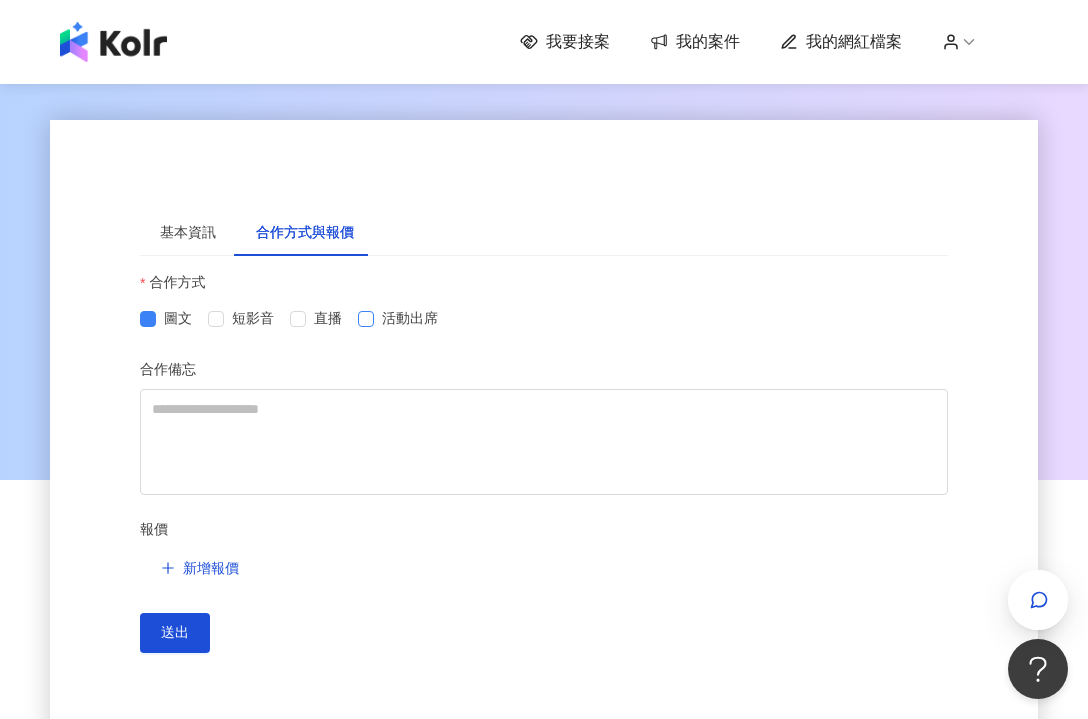 click at bounding box center (366, 319) 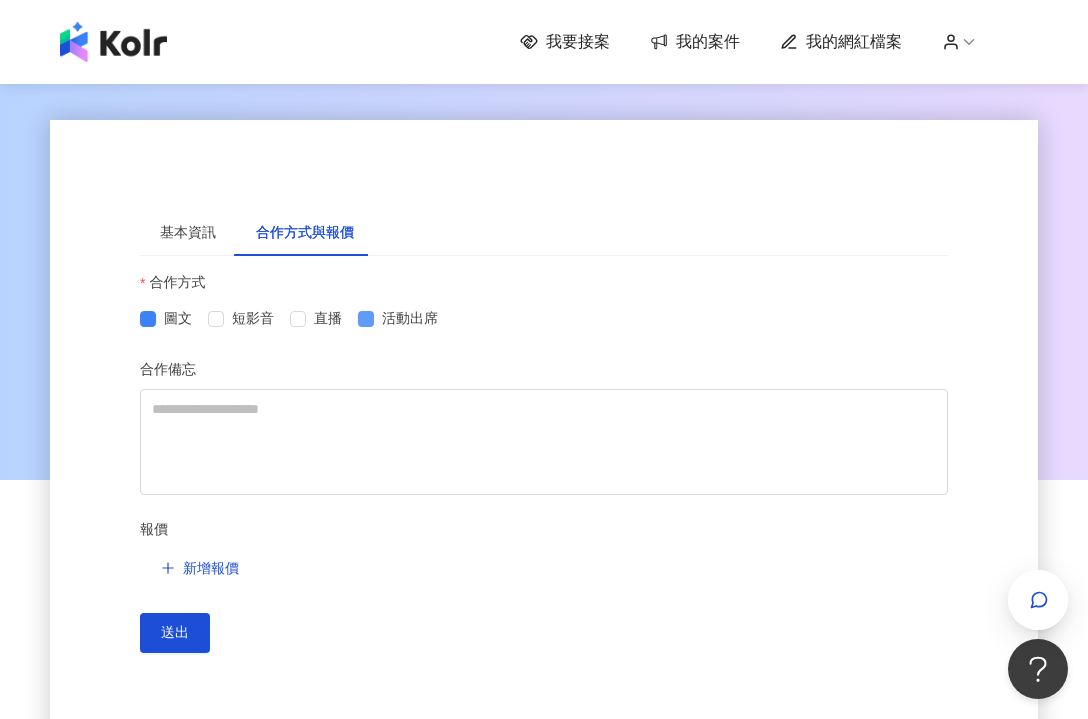 click at bounding box center (366, 319) 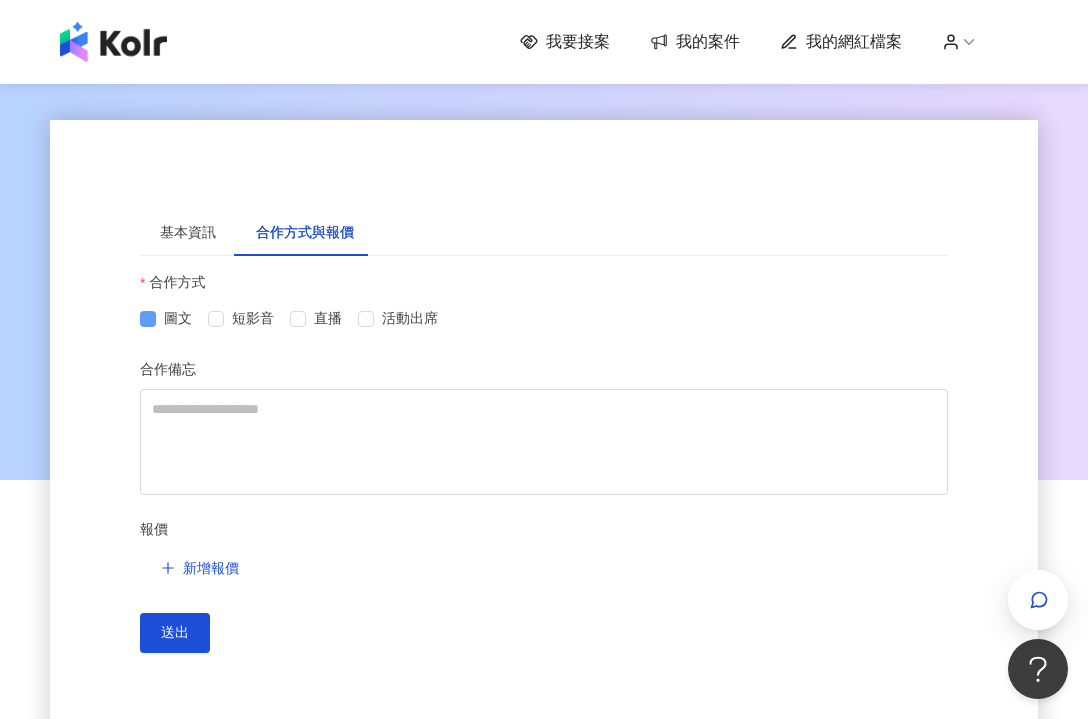click at bounding box center [148, 319] 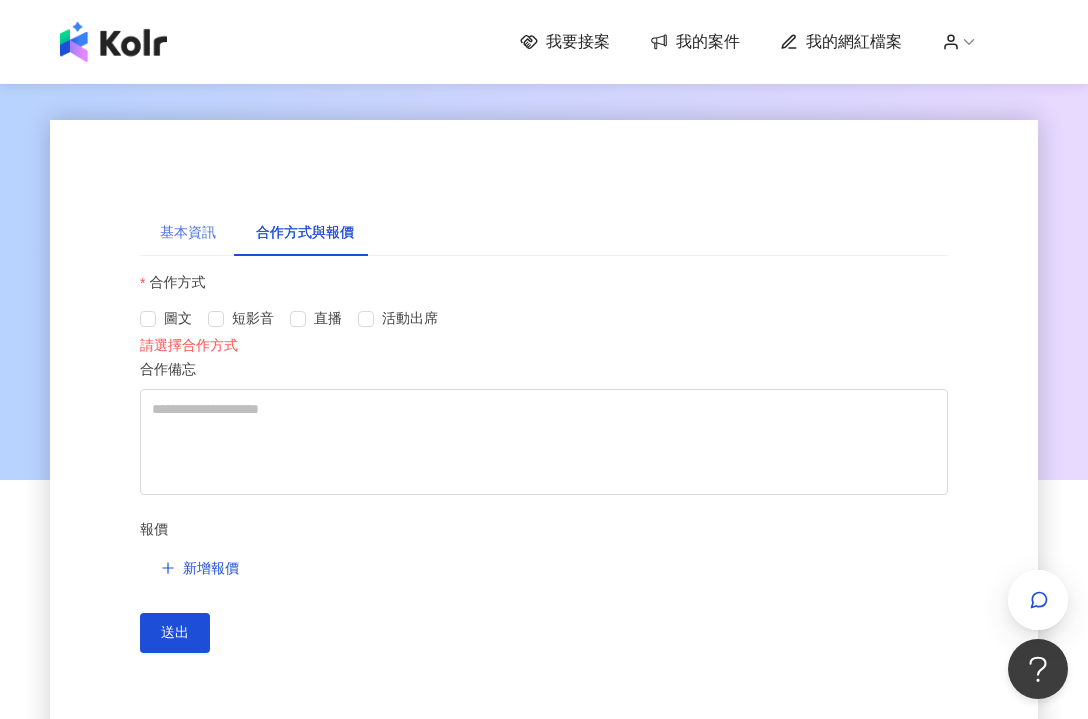 click on "基本資訊" at bounding box center [188, 233] 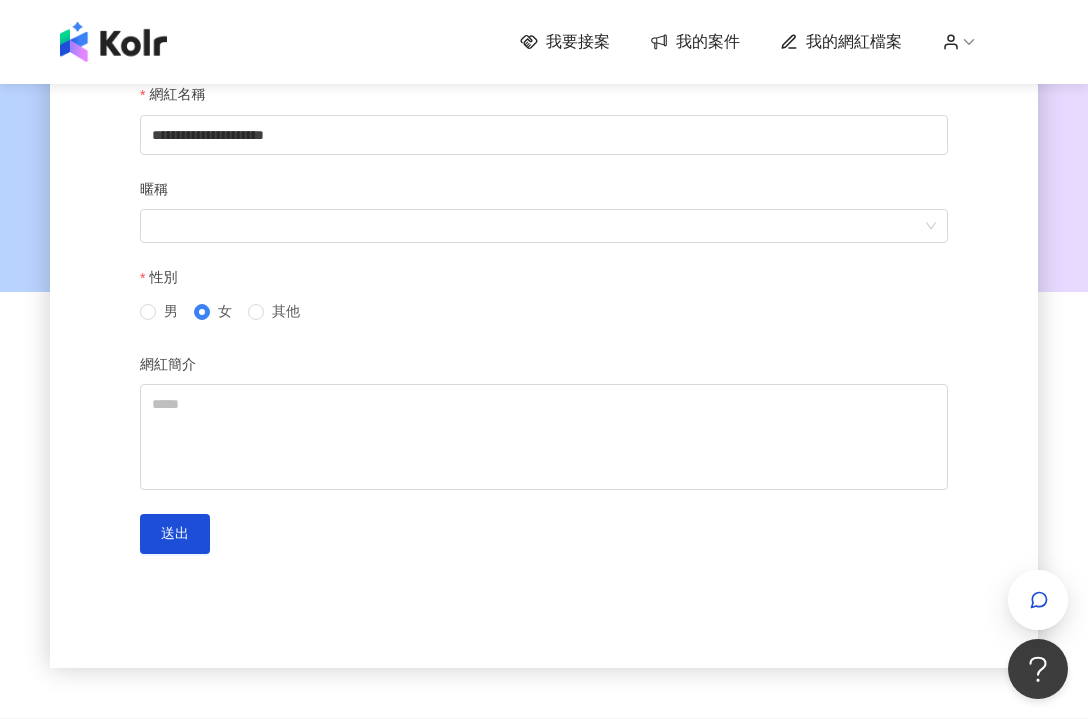 scroll, scrollTop: 196, scrollLeft: 0, axis: vertical 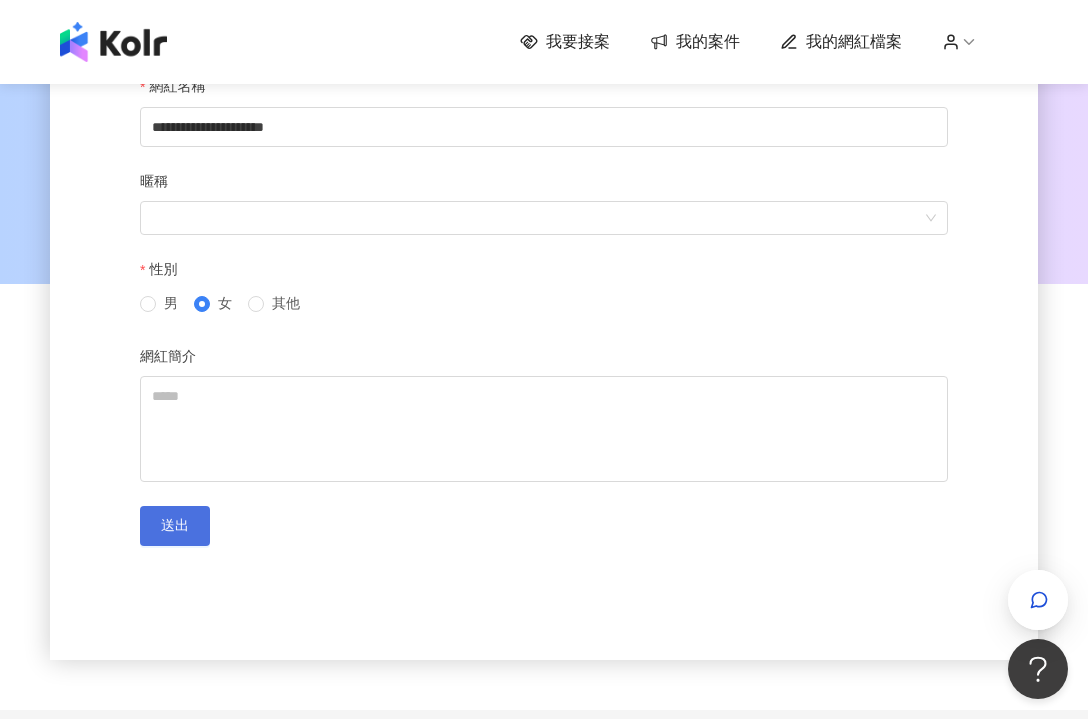 click on "送出" at bounding box center [175, 526] 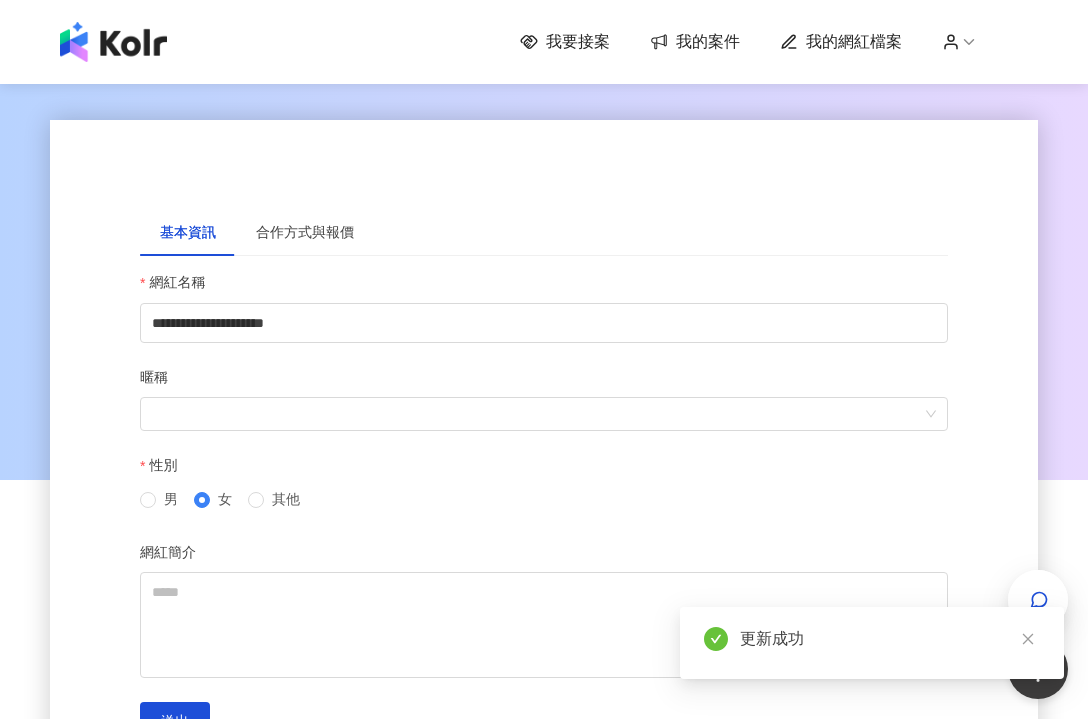 scroll, scrollTop: 0, scrollLeft: 0, axis: both 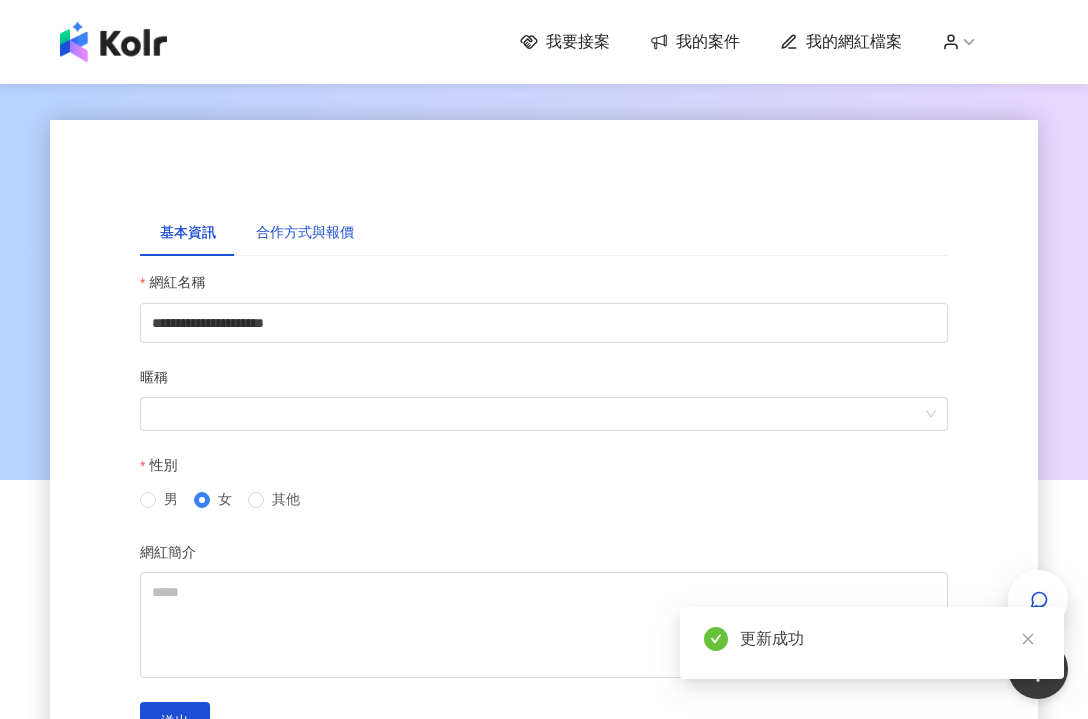 click on "合作方式與報價" at bounding box center [305, 233] 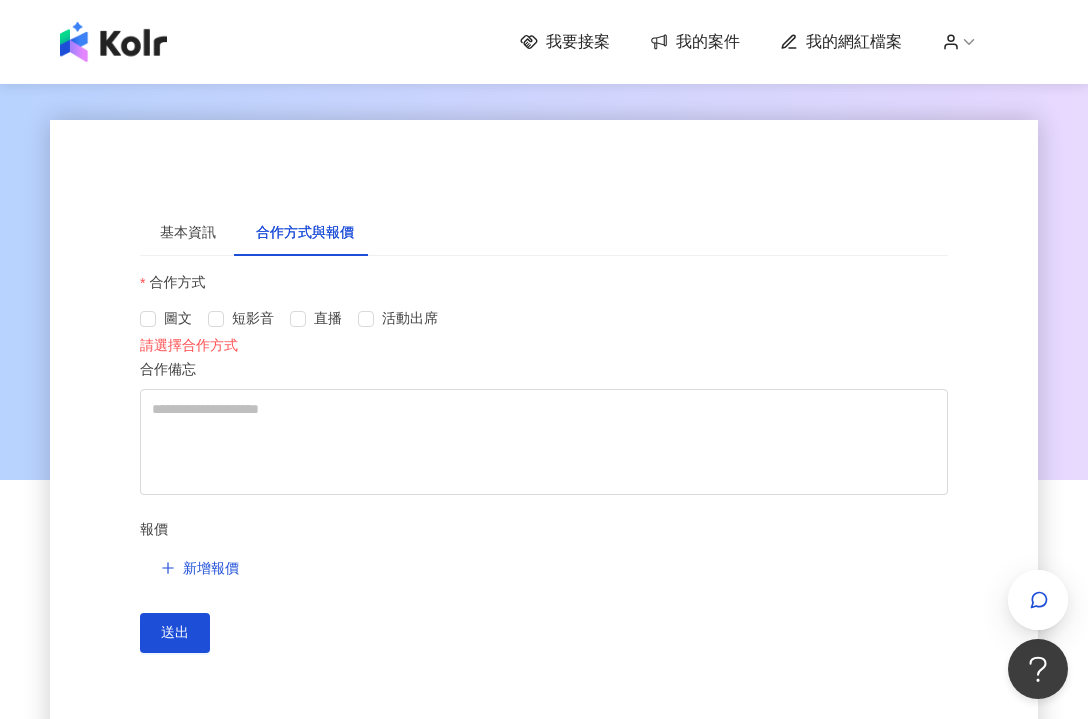 scroll, scrollTop: 0, scrollLeft: 0, axis: both 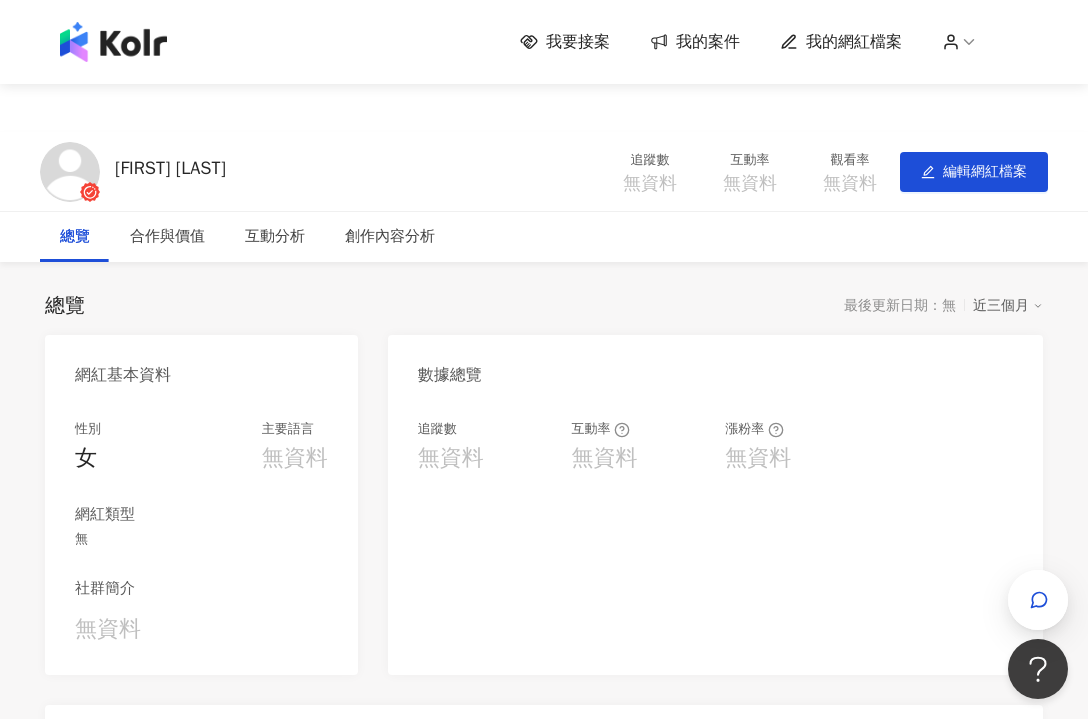 click on "近三個月" at bounding box center (1008, 306) 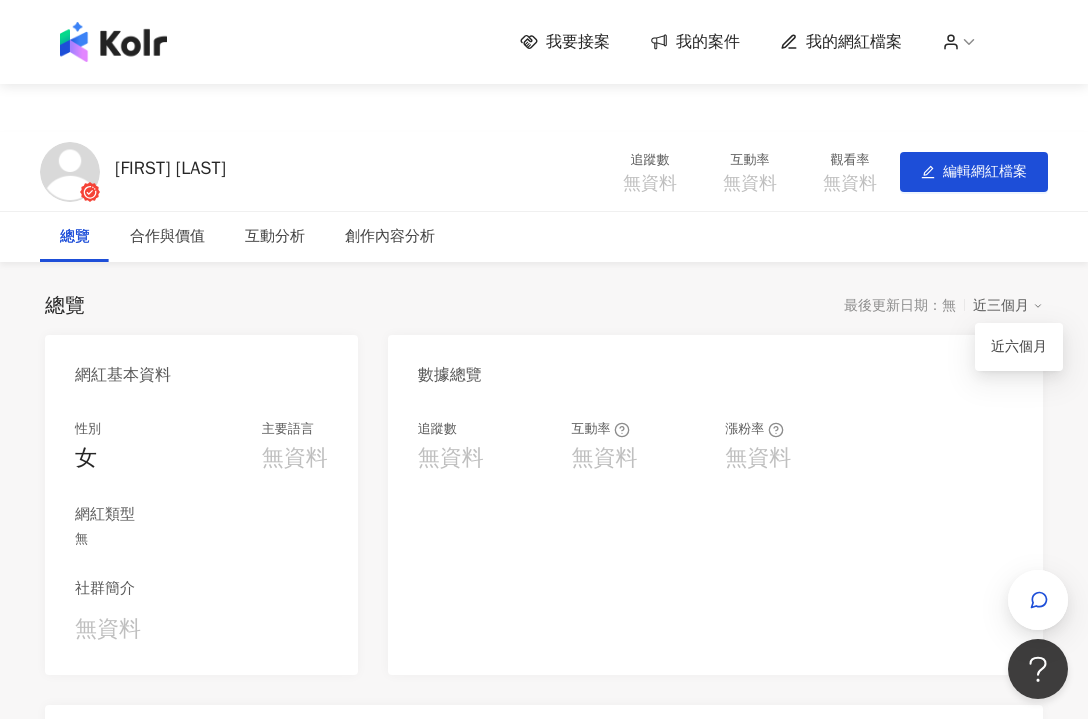 click on "近三個月" at bounding box center (1008, 306) 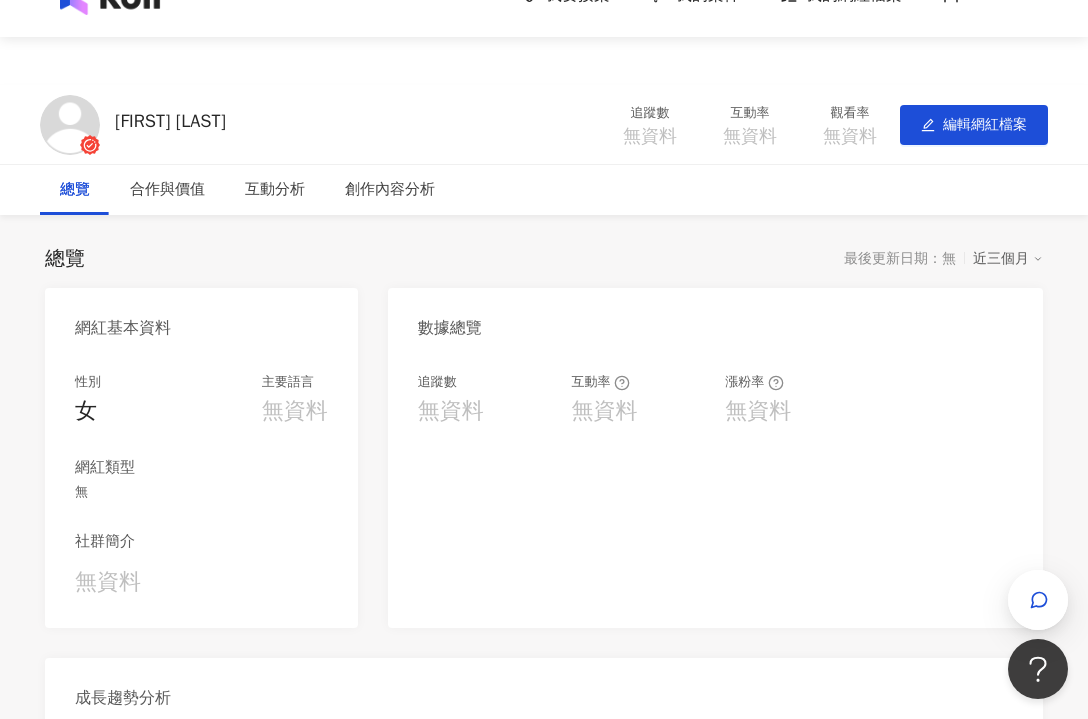 scroll, scrollTop: 43, scrollLeft: 0, axis: vertical 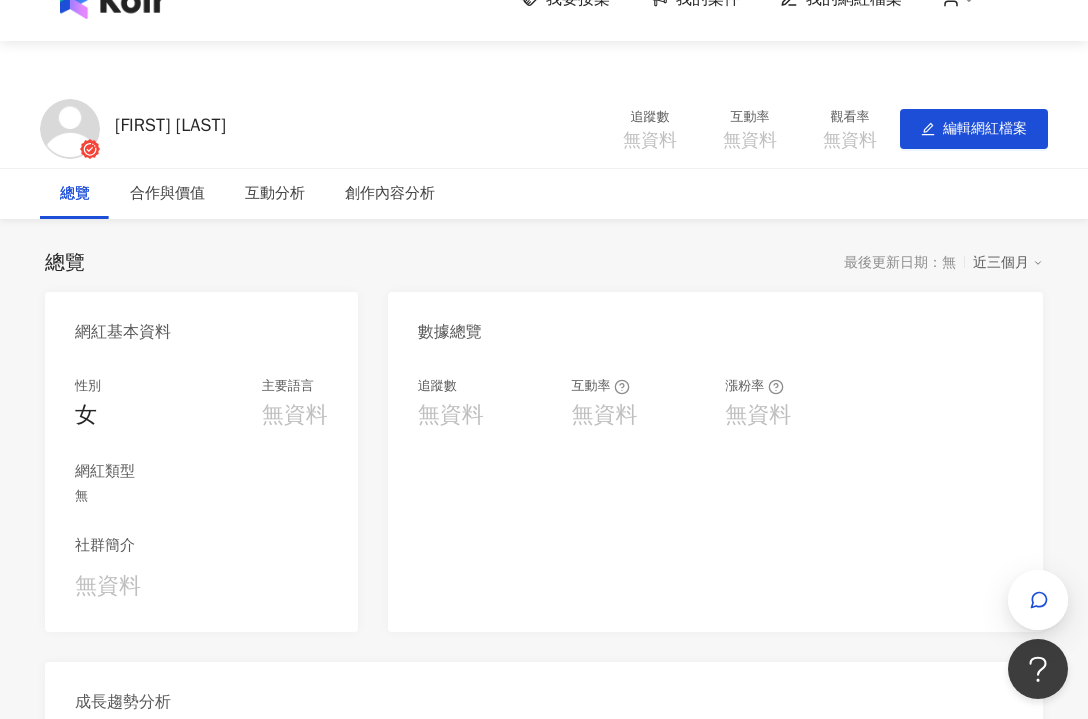 click on "無資料" at bounding box center [295, 415] 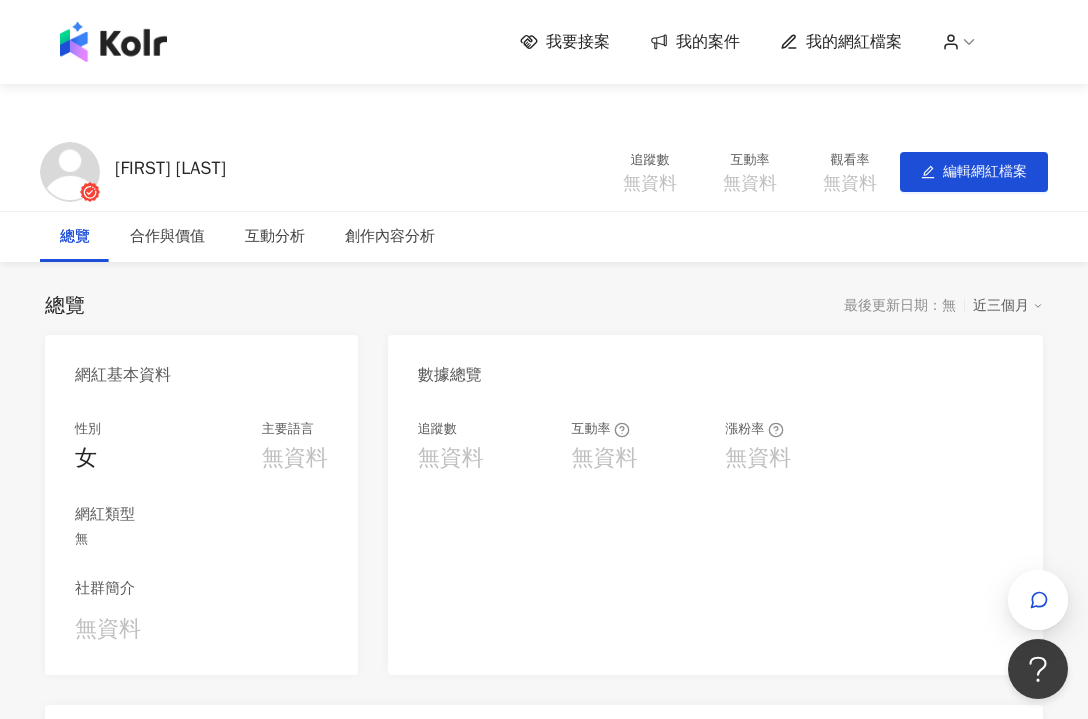 scroll, scrollTop: 0, scrollLeft: 0, axis: both 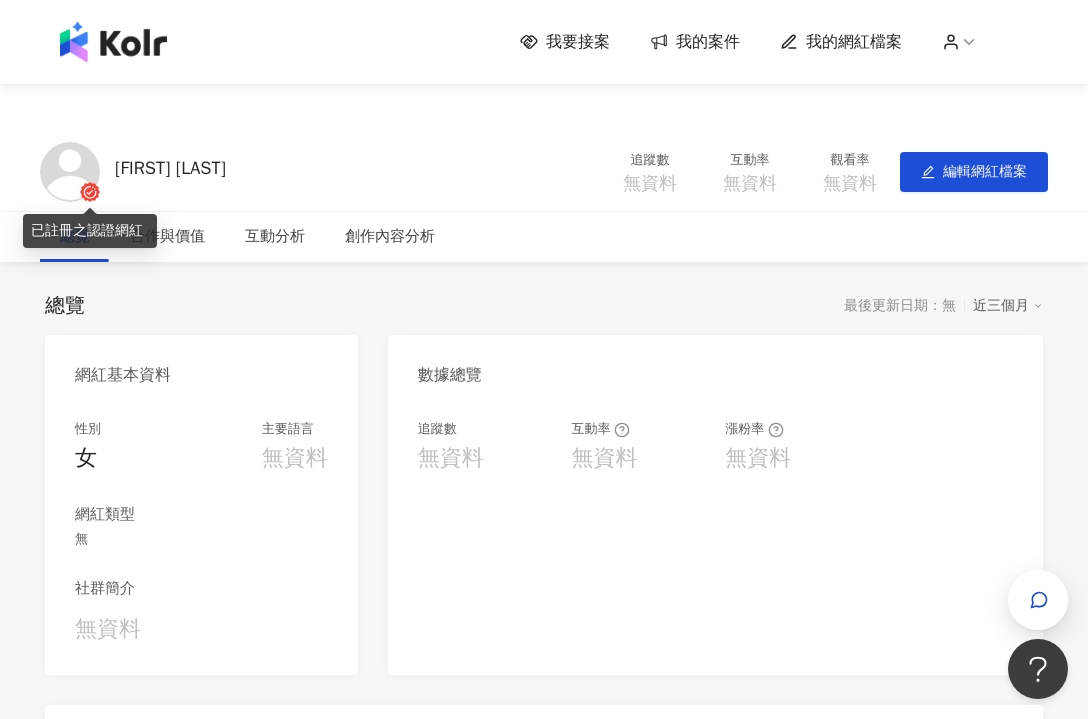 click 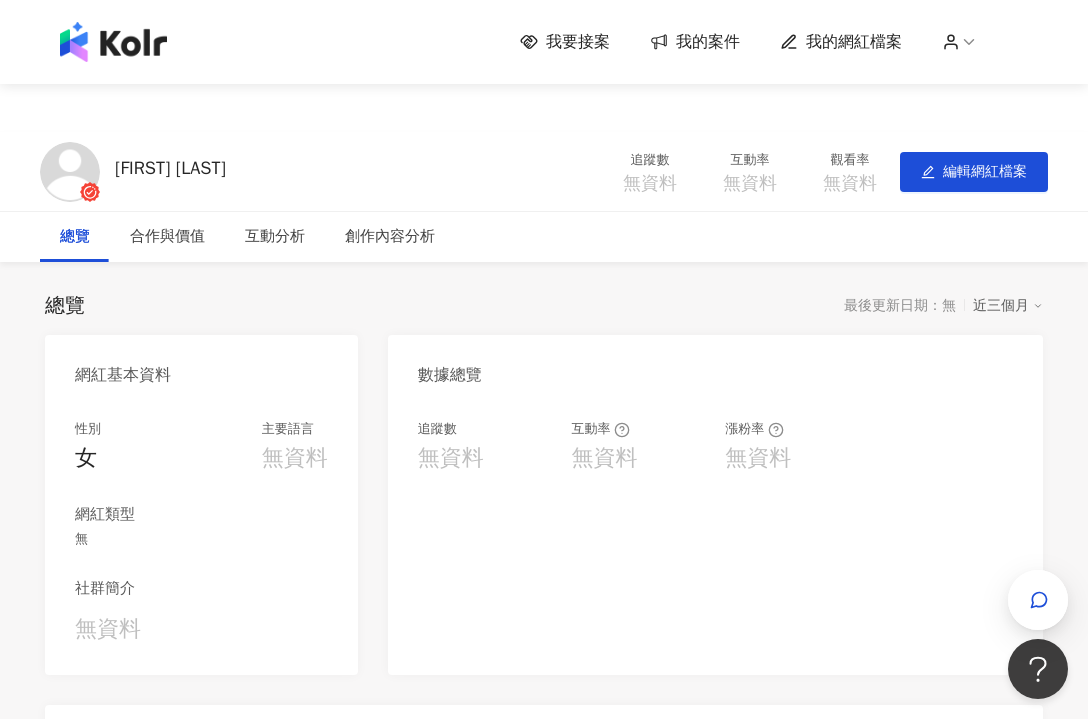 click at bounding box center [70, 172] 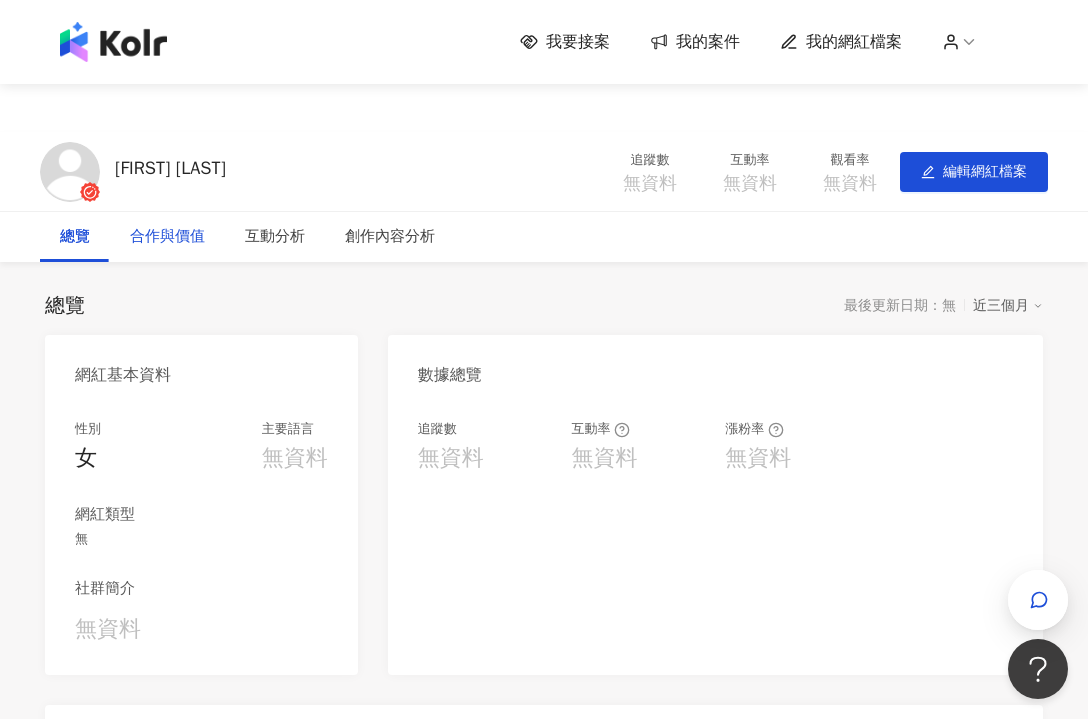 click on "合作與價值" at bounding box center (167, 237) 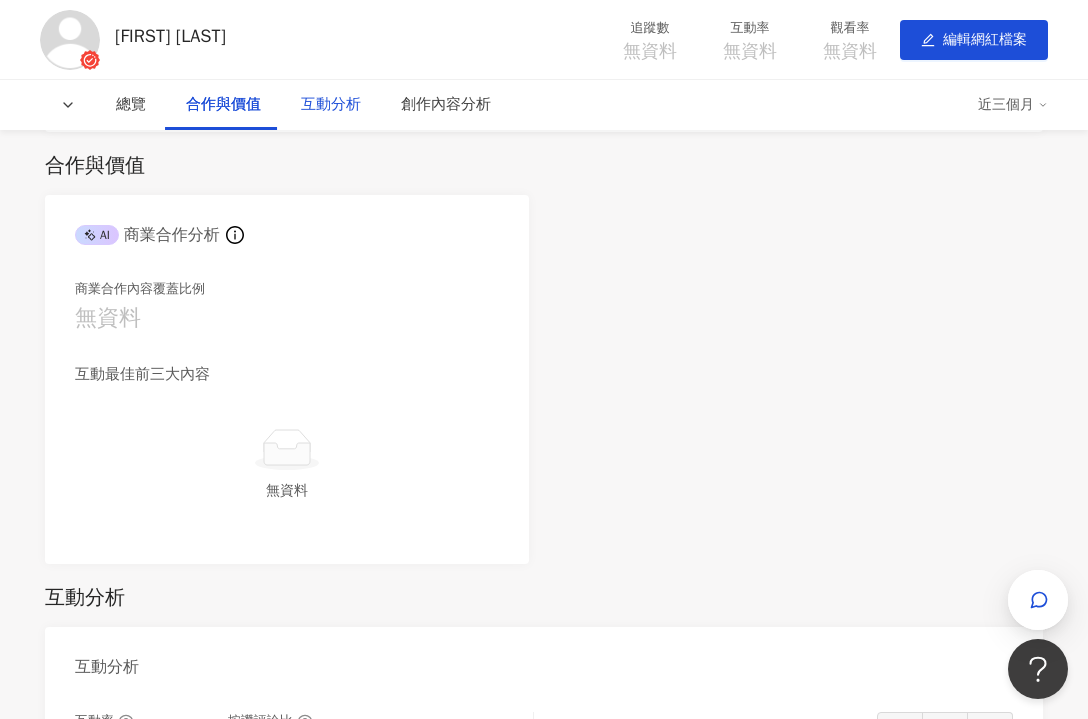 click on "互動分析" at bounding box center [331, 105] 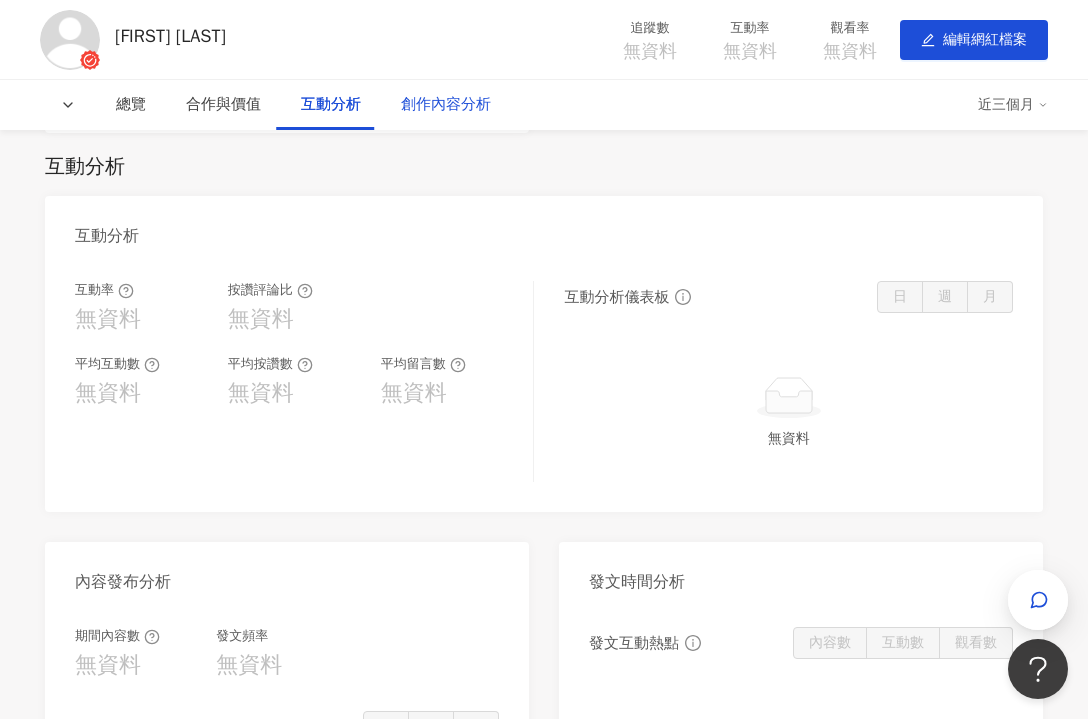 click on "創作內容分析" at bounding box center [446, 105] 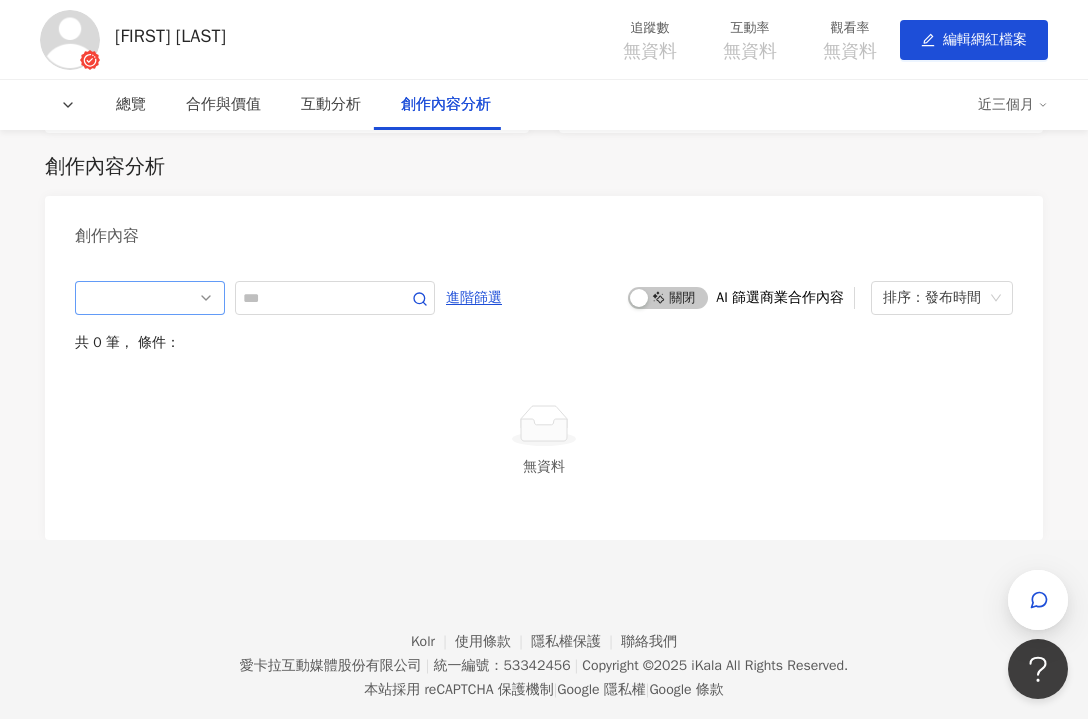 click at bounding box center (150, 298) 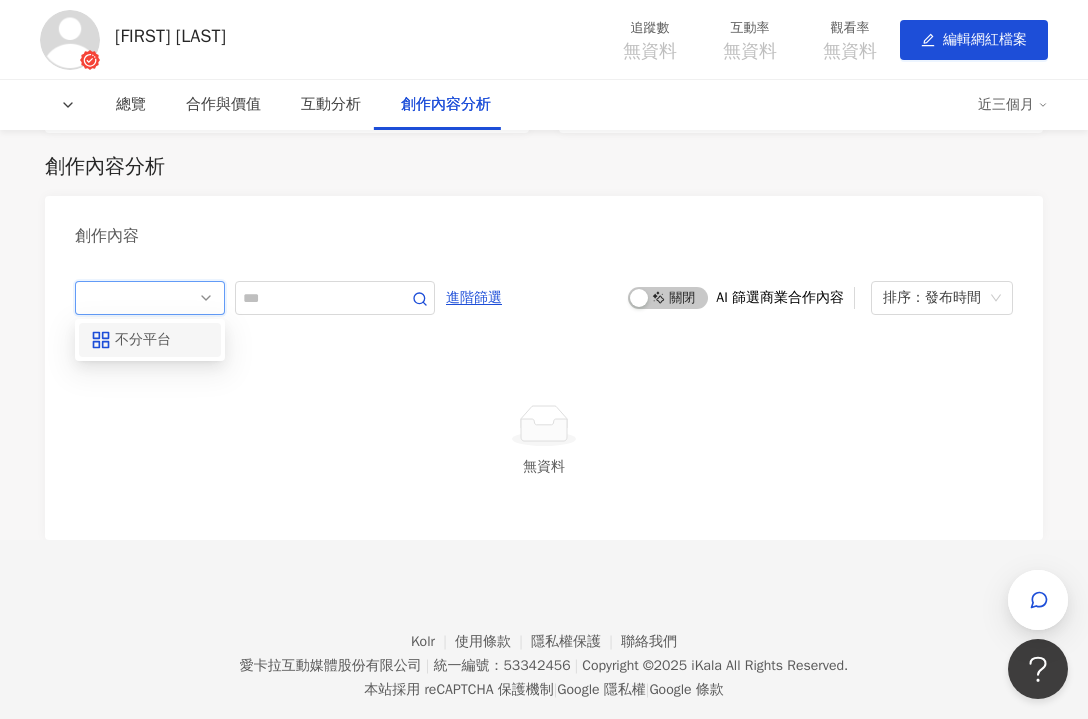 click at bounding box center [150, 298] 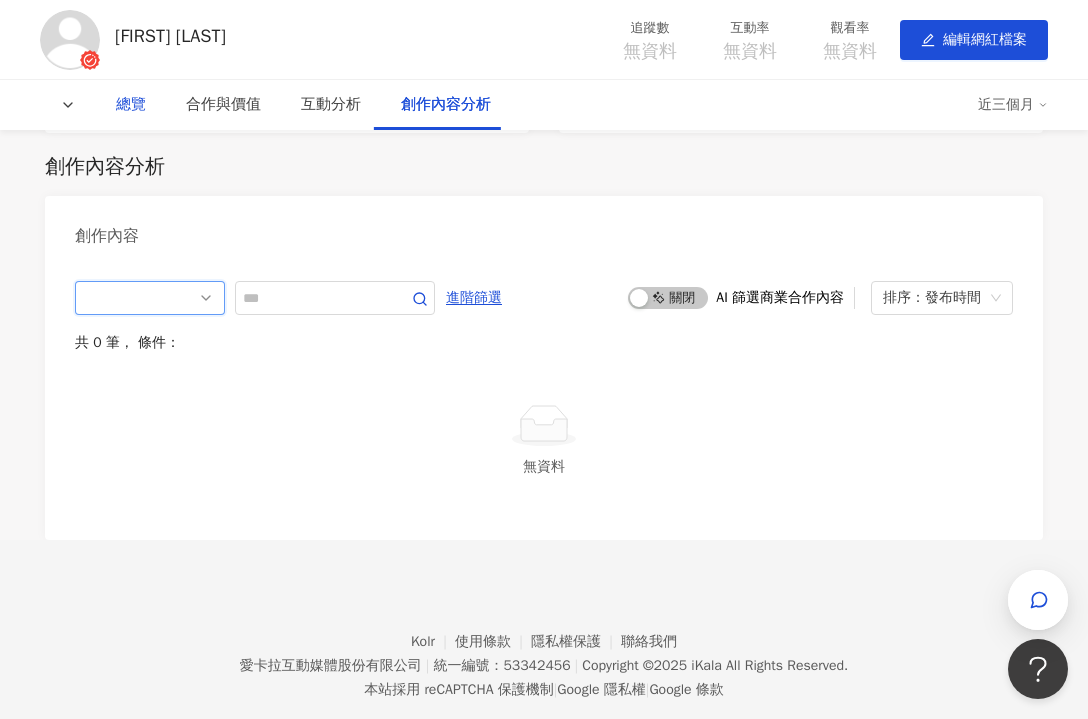 click on "總覽" at bounding box center [131, 105] 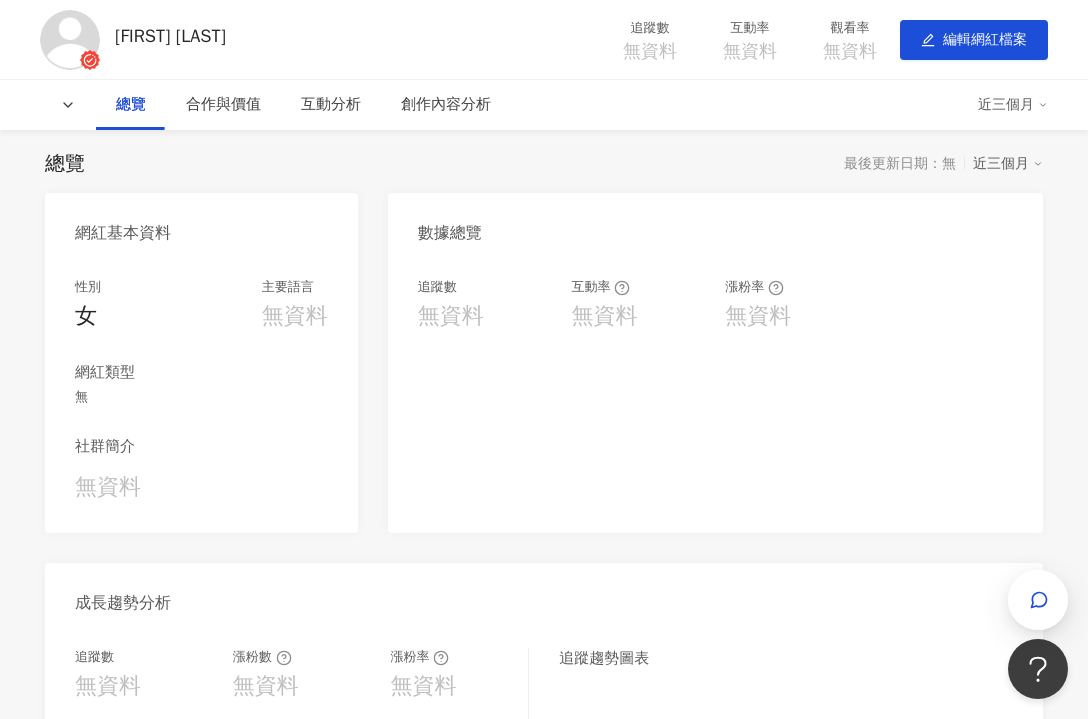 click on "總覽 合作與價值 互動分析 創作內容分析 近三個月" at bounding box center (544, 105) 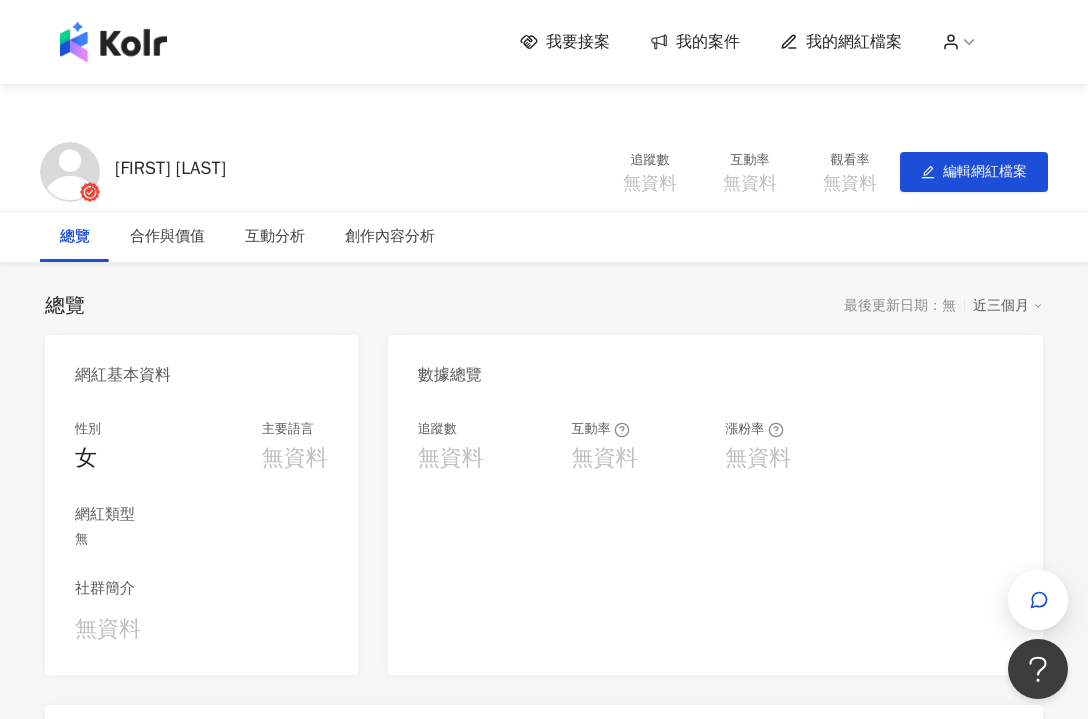 scroll, scrollTop: 0, scrollLeft: 0, axis: both 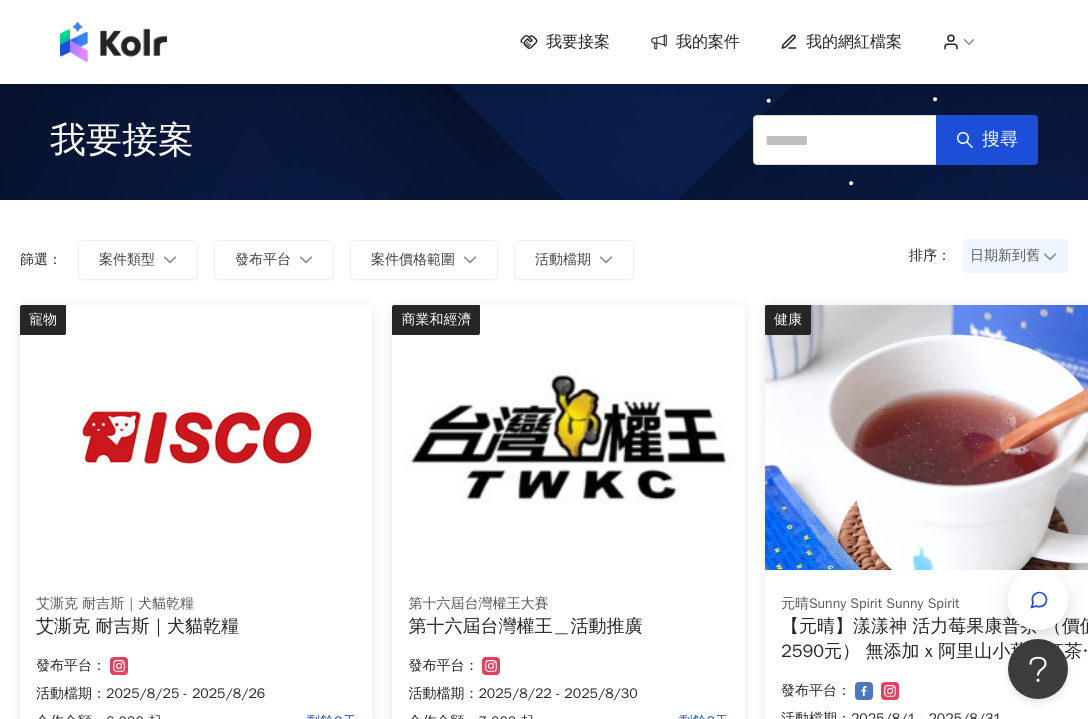 click on "我的網紅檔案" at bounding box center [854, 42] 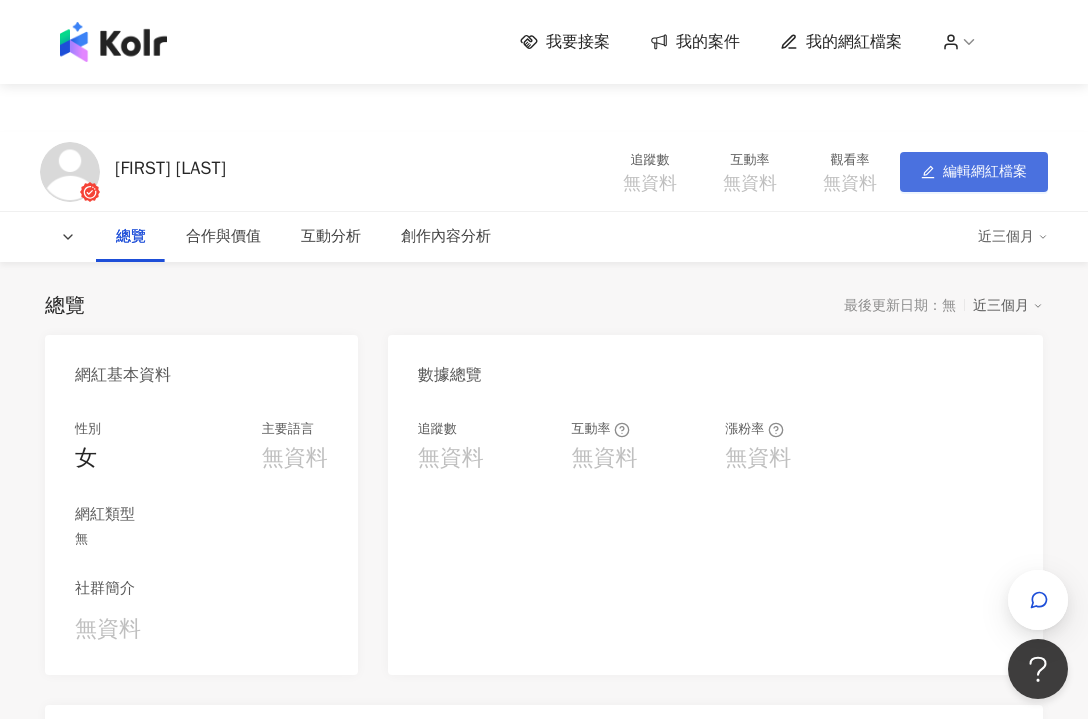 click on "編輯網紅檔案" at bounding box center [985, 172] 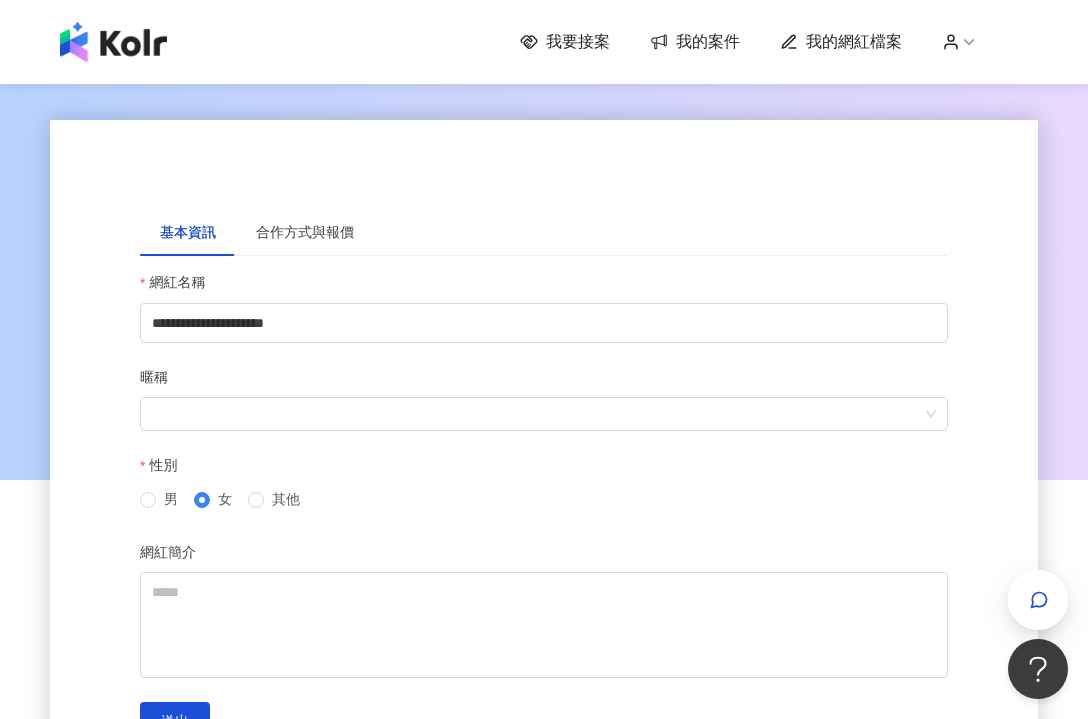 scroll, scrollTop: 0, scrollLeft: 0, axis: both 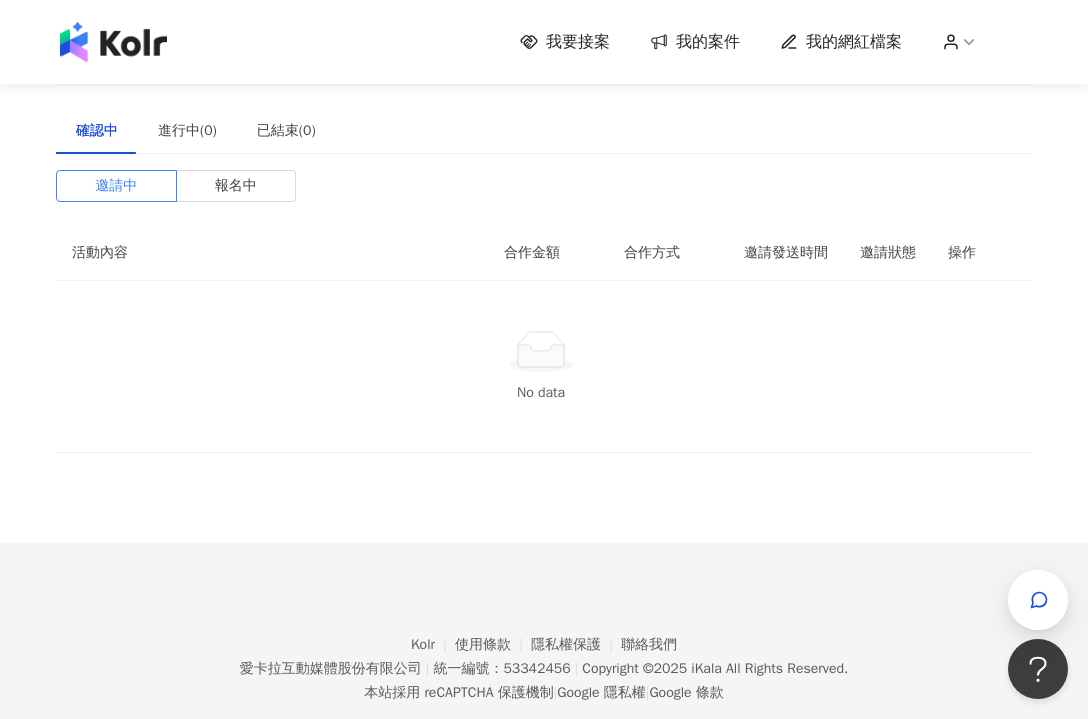 click on "我的網紅檔案" at bounding box center (854, 42) 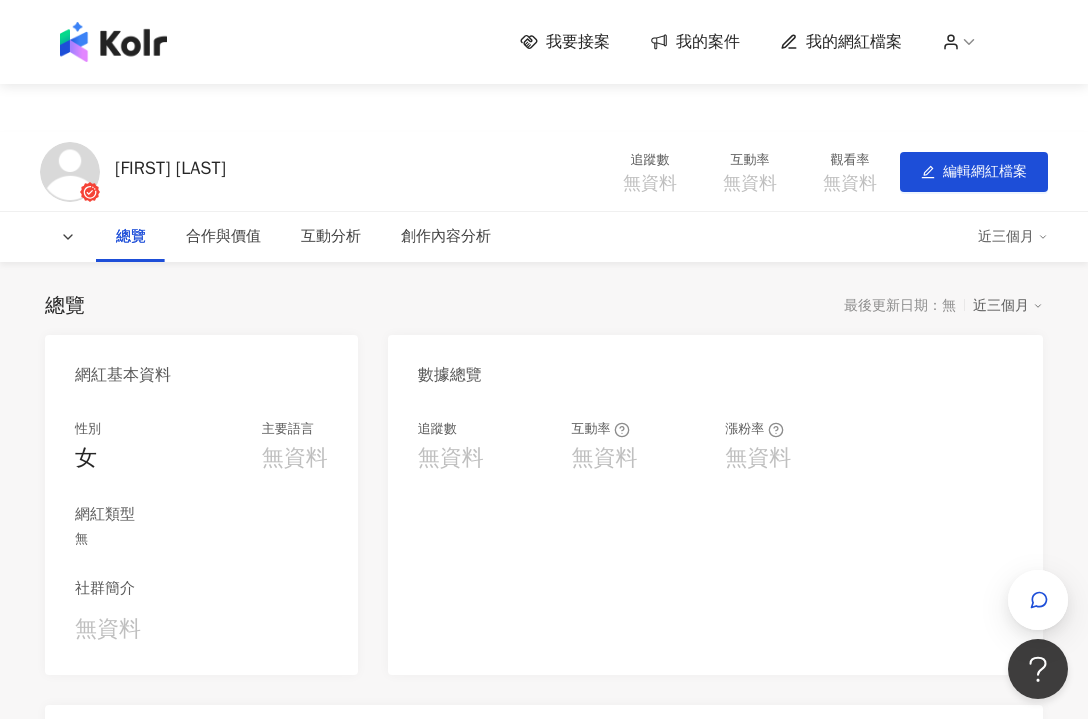 click at bounding box center [70, 172] 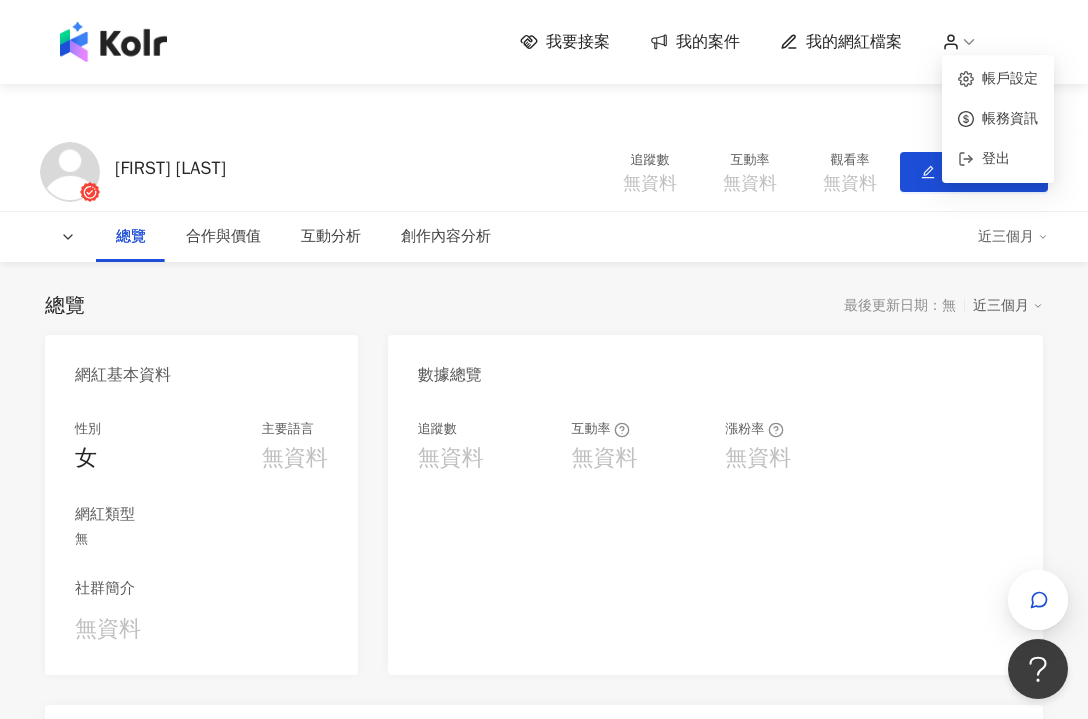 click 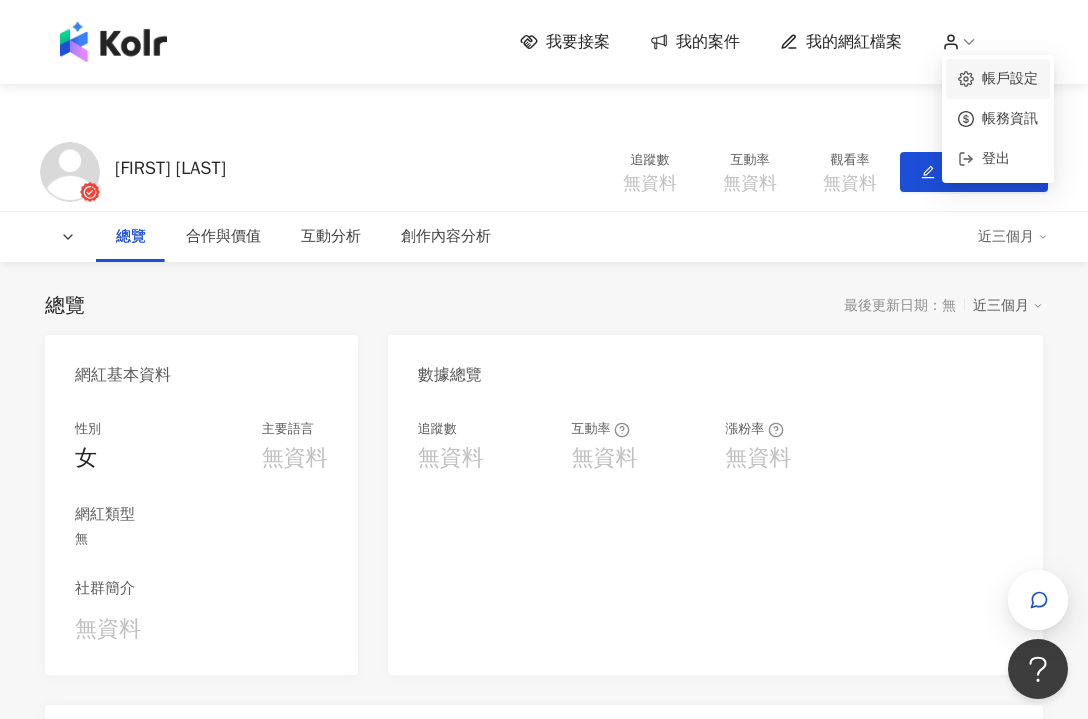 click on "帳戶設定" at bounding box center (1010, 78) 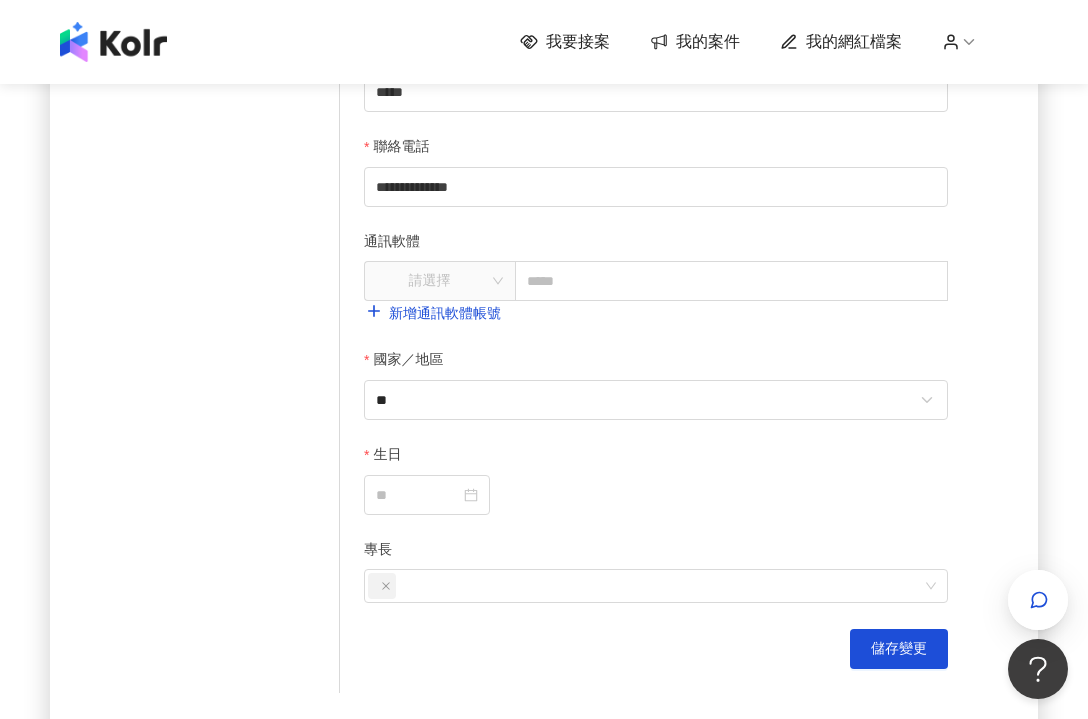 scroll, scrollTop: 800, scrollLeft: 1, axis: both 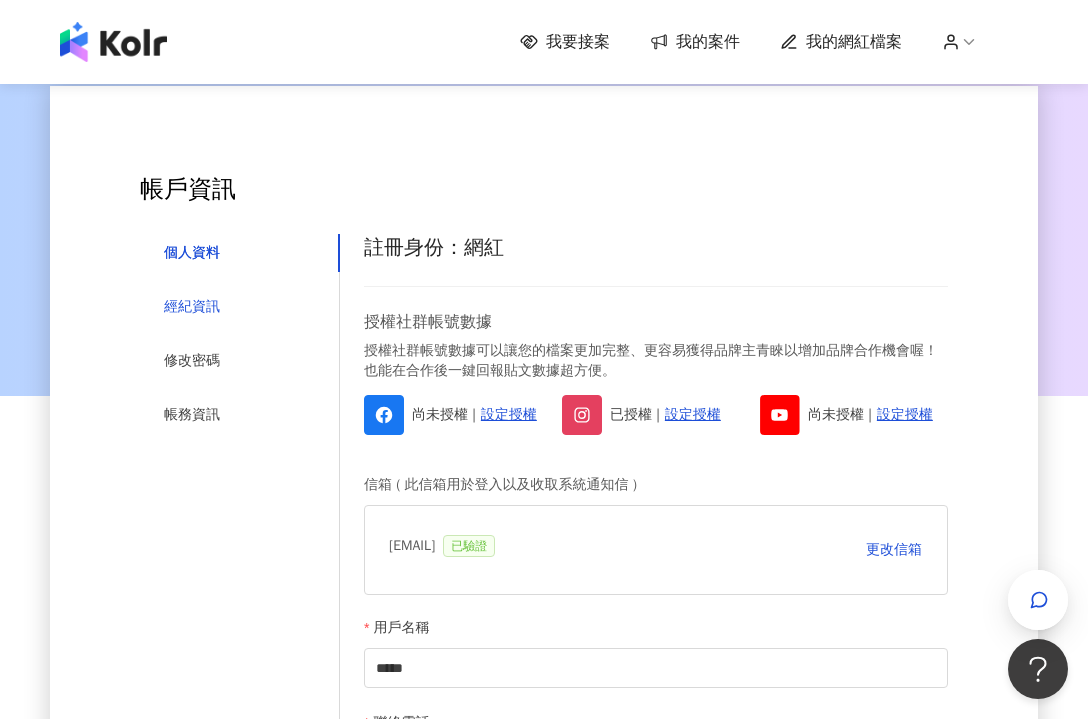 click on "經紀資訊" at bounding box center (192, 307) 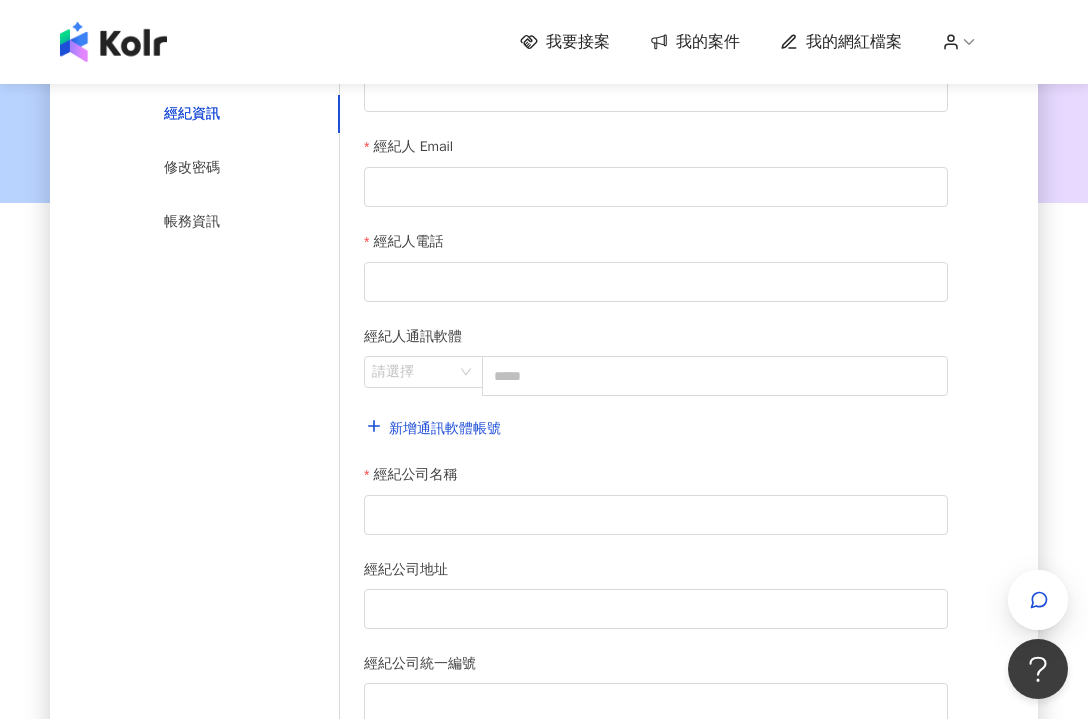 scroll, scrollTop: 257, scrollLeft: 0, axis: vertical 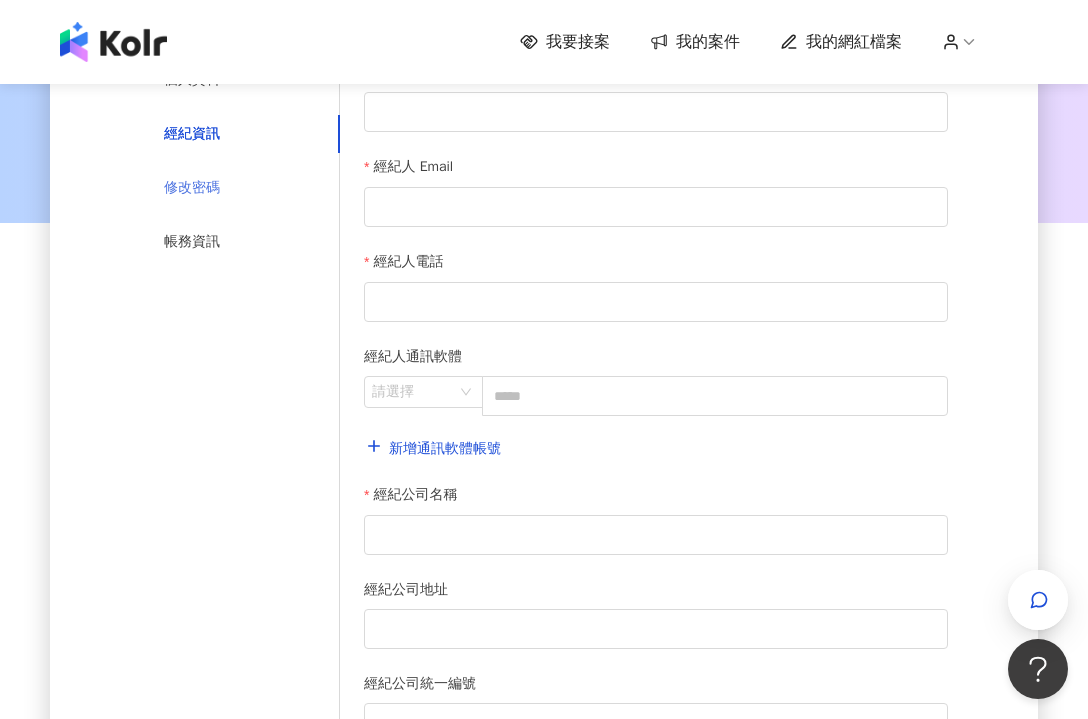 click on "修改密碼" at bounding box center (240, 188) 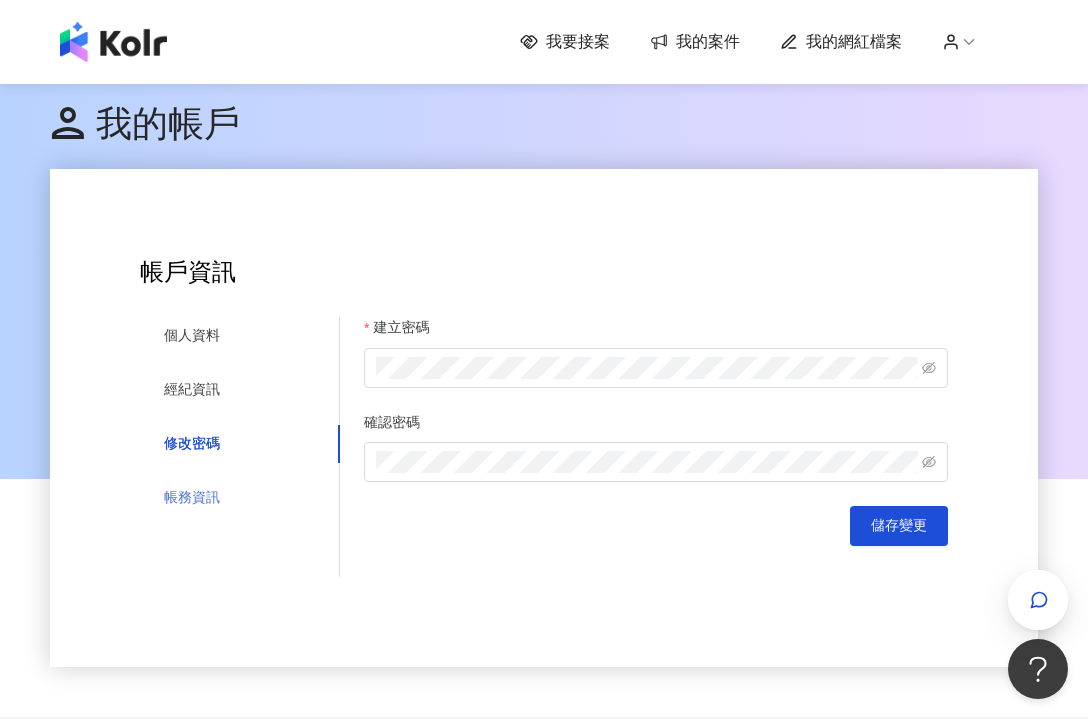scroll, scrollTop: 0, scrollLeft: 0, axis: both 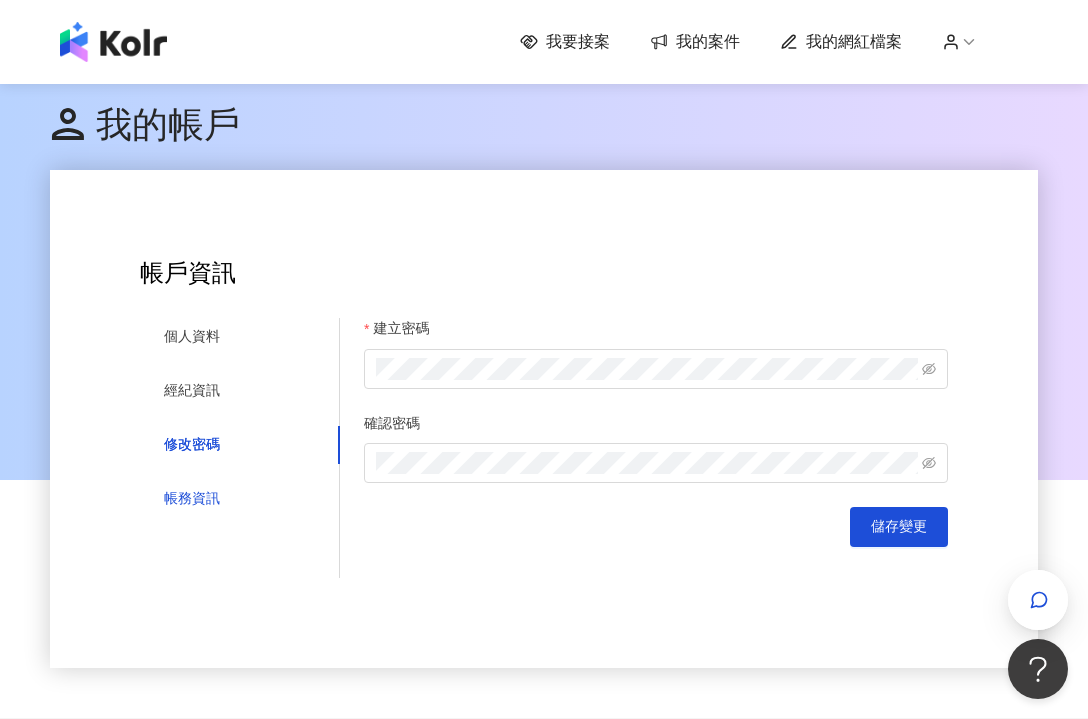 click on "帳務資訊" at bounding box center [192, 499] 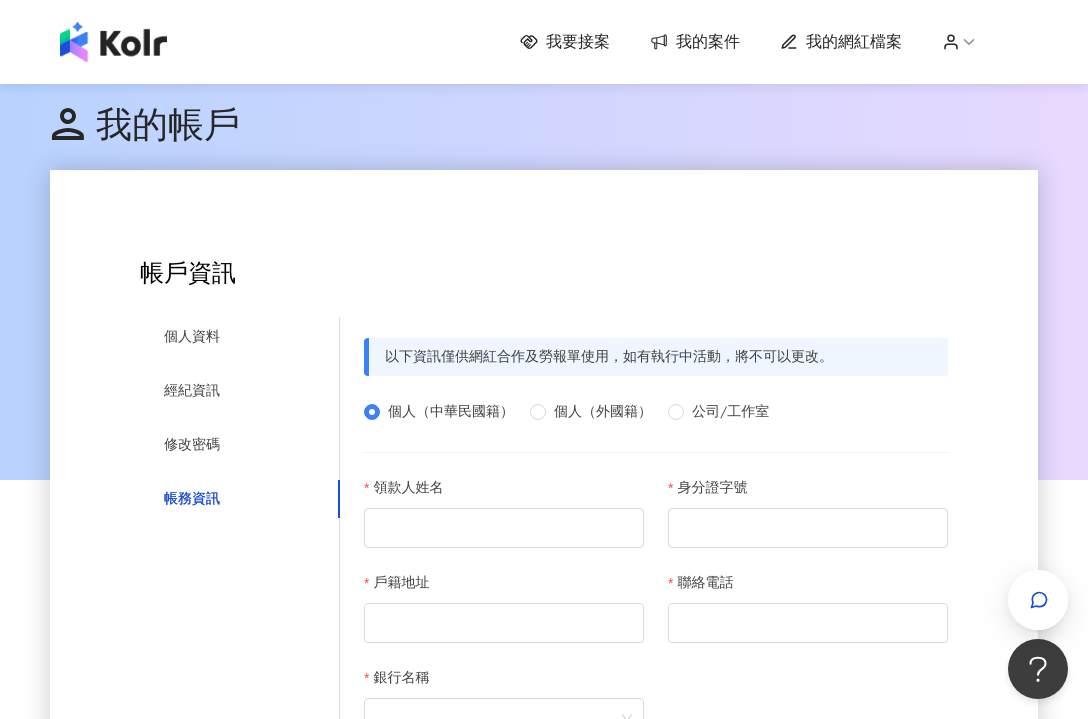 scroll, scrollTop: 0, scrollLeft: 0, axis: both 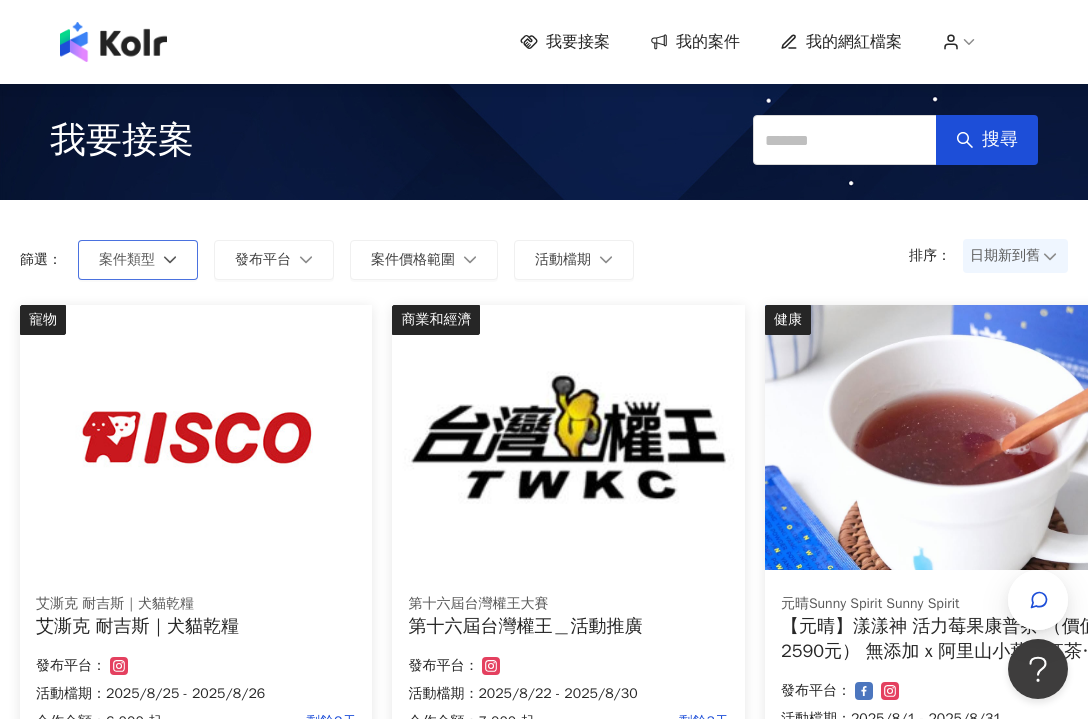 click on "案件類型" at bounding box center [138, 260] 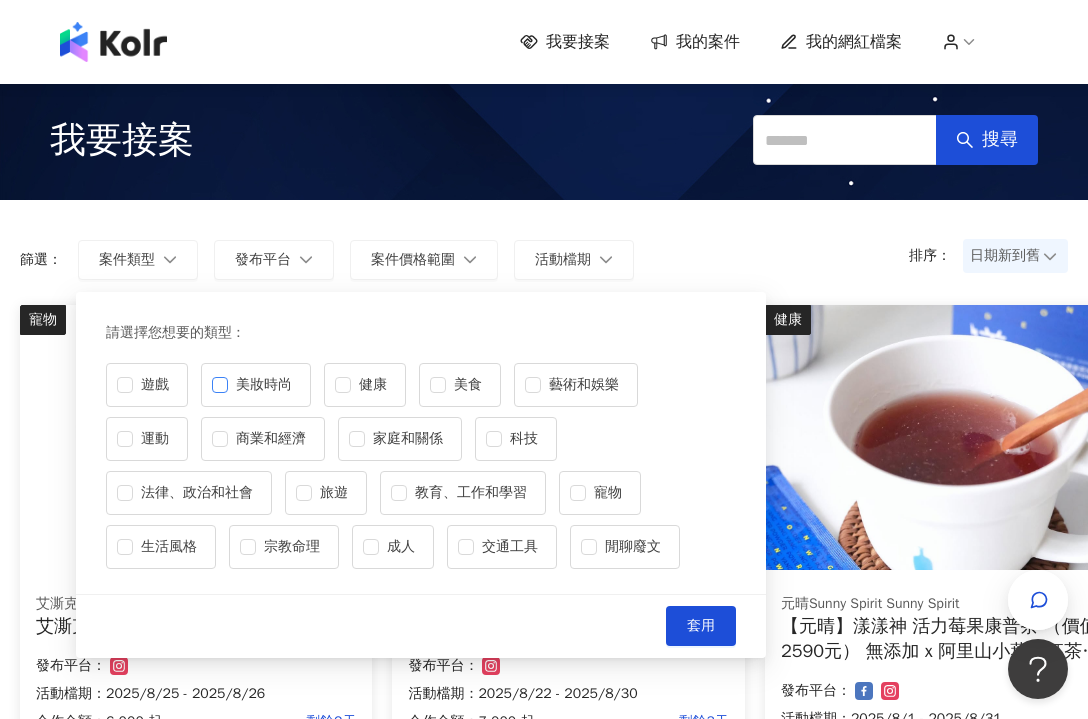 click on "美妝時尚" at bounding box center (264, 385) 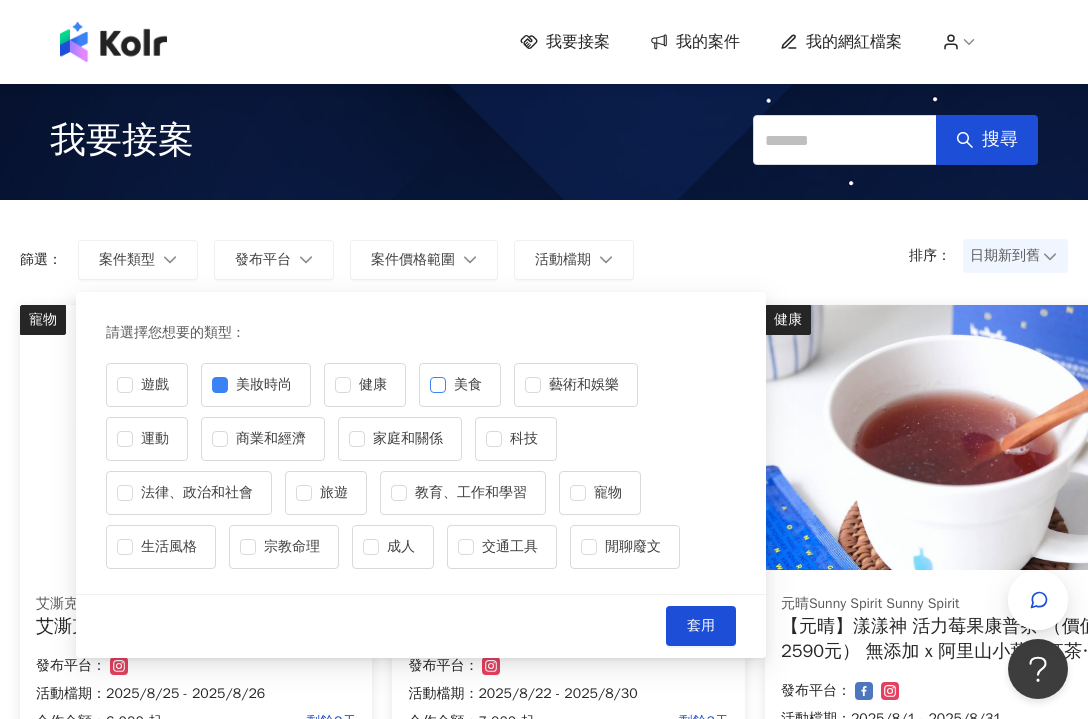 click on "美食" at bounding box center (460, 385) 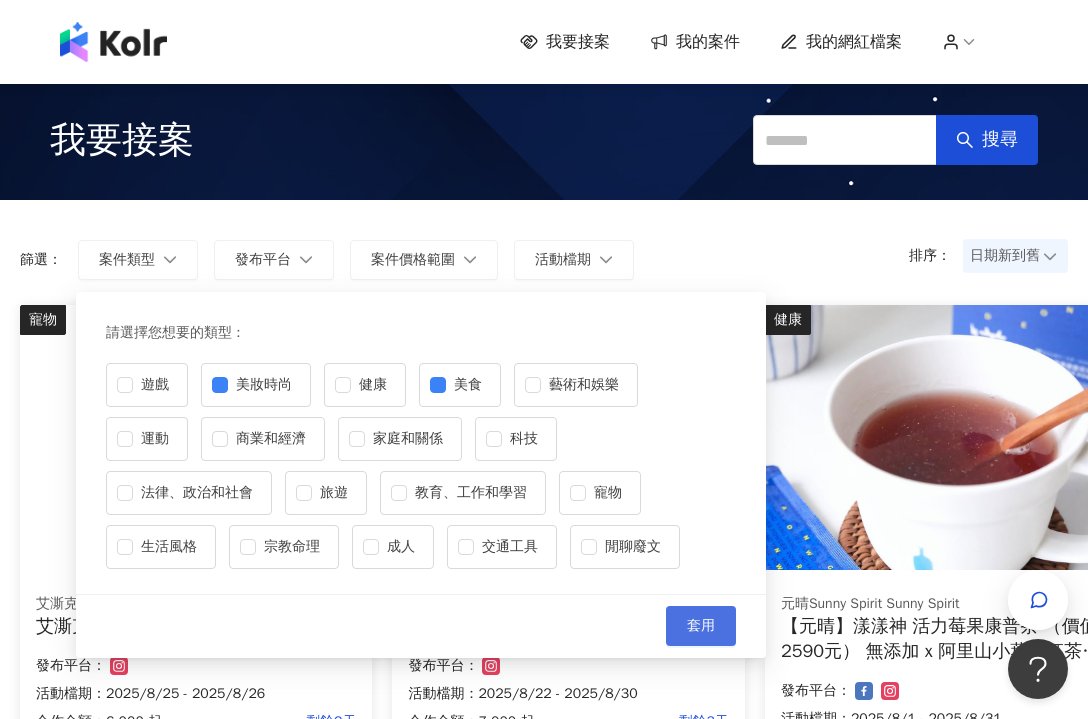click on "套用" at bounding box center [701, 626] 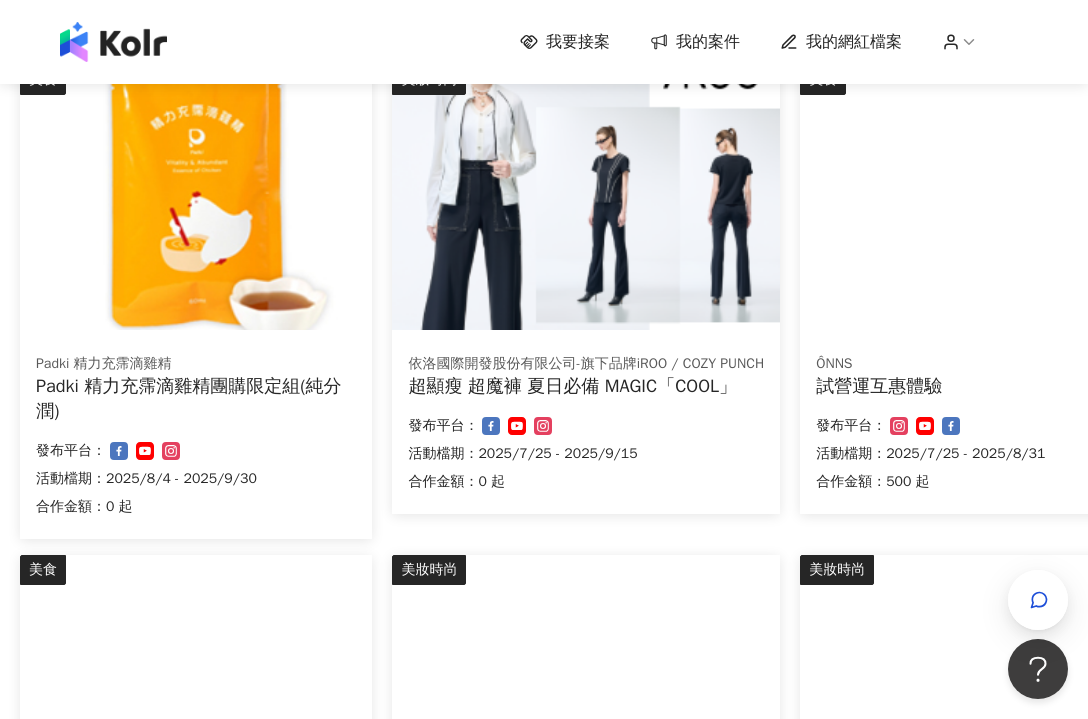 scroll, scrollTop: 364, scrollLeft: 0, axis: vertical 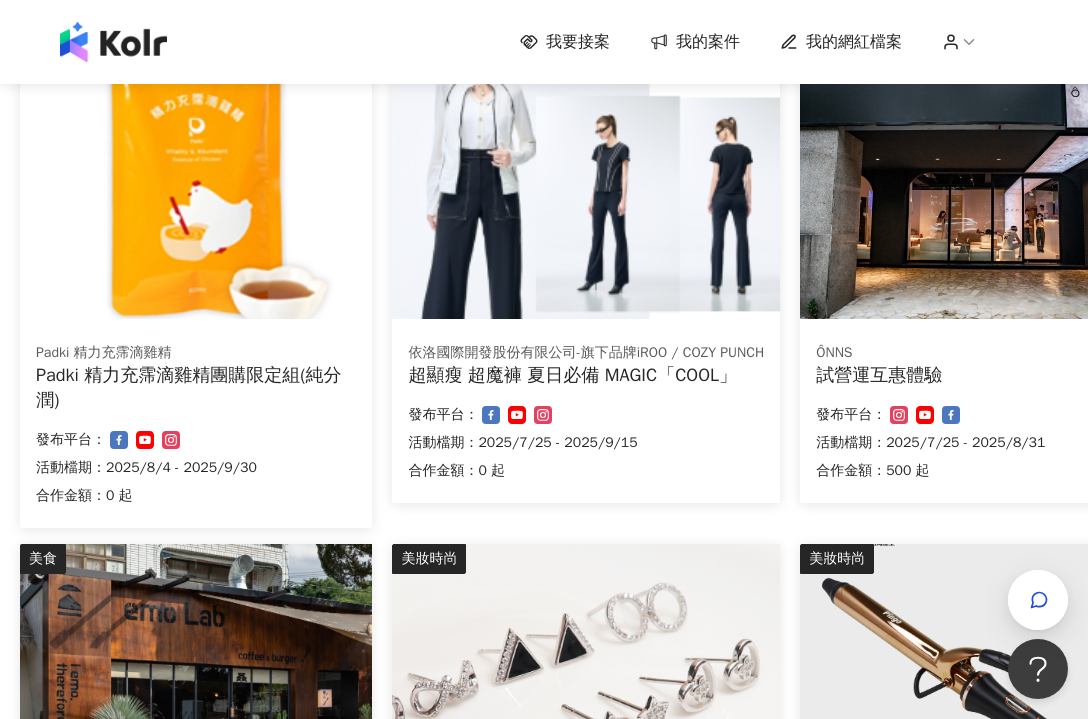 click at bounding box center (586, 186) 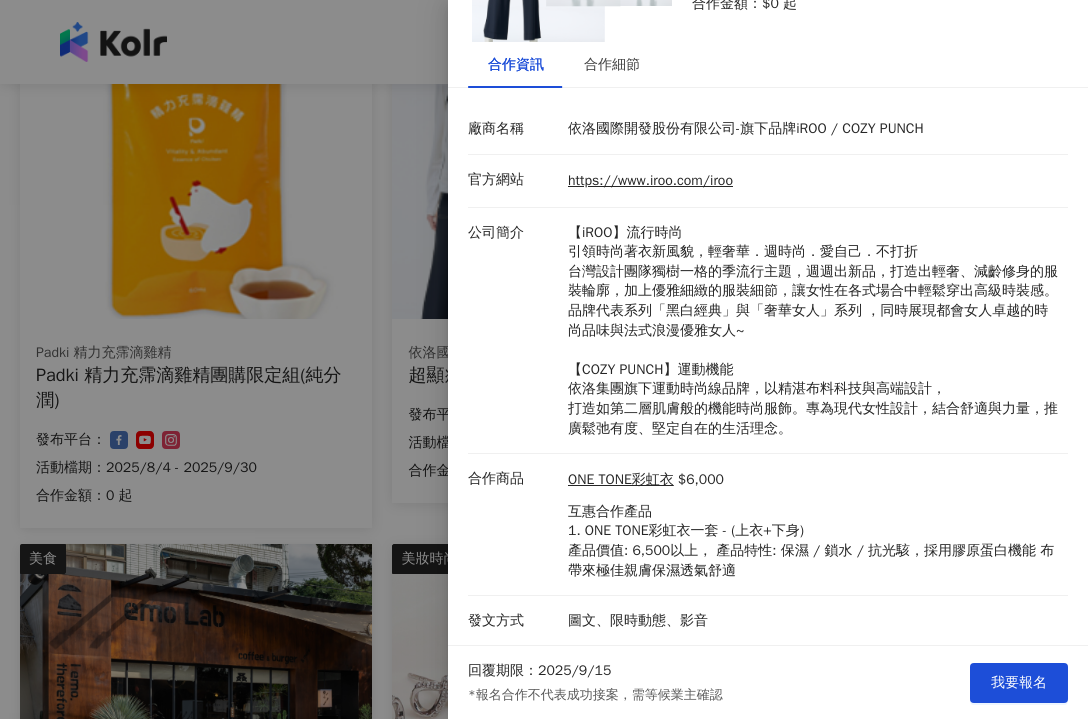 scroll, scrollTop: 227, scrollLeft: 0, axis: vertical 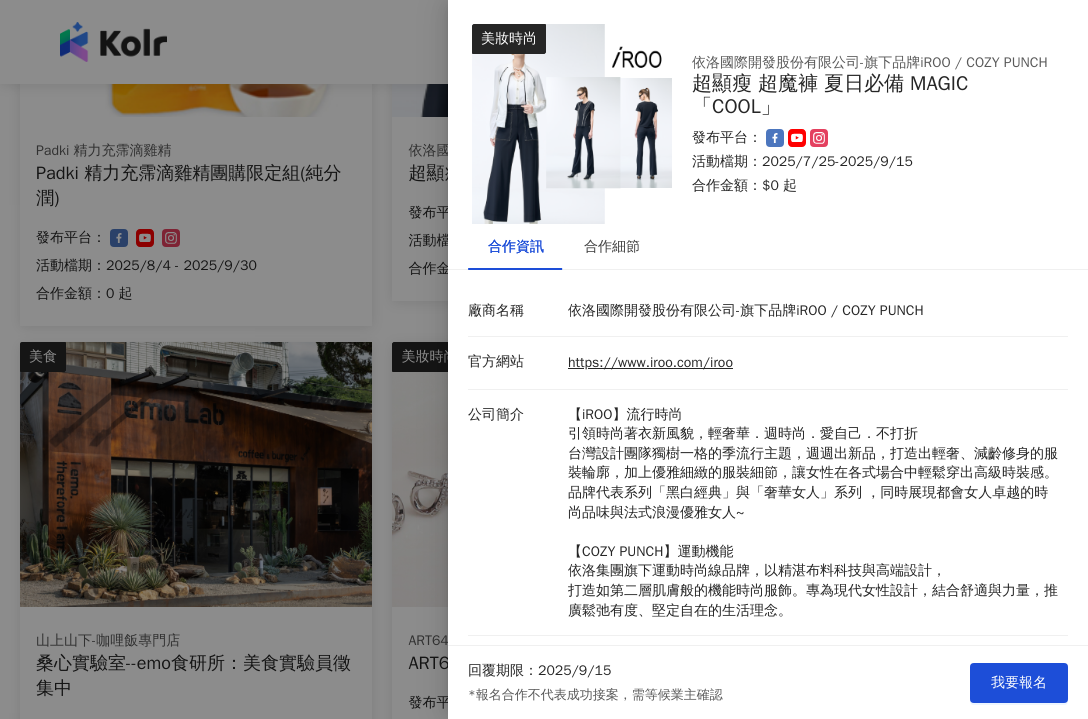 click on "官方網站 https://www.iroo.com/iroo" at bounding box center (768, 363) 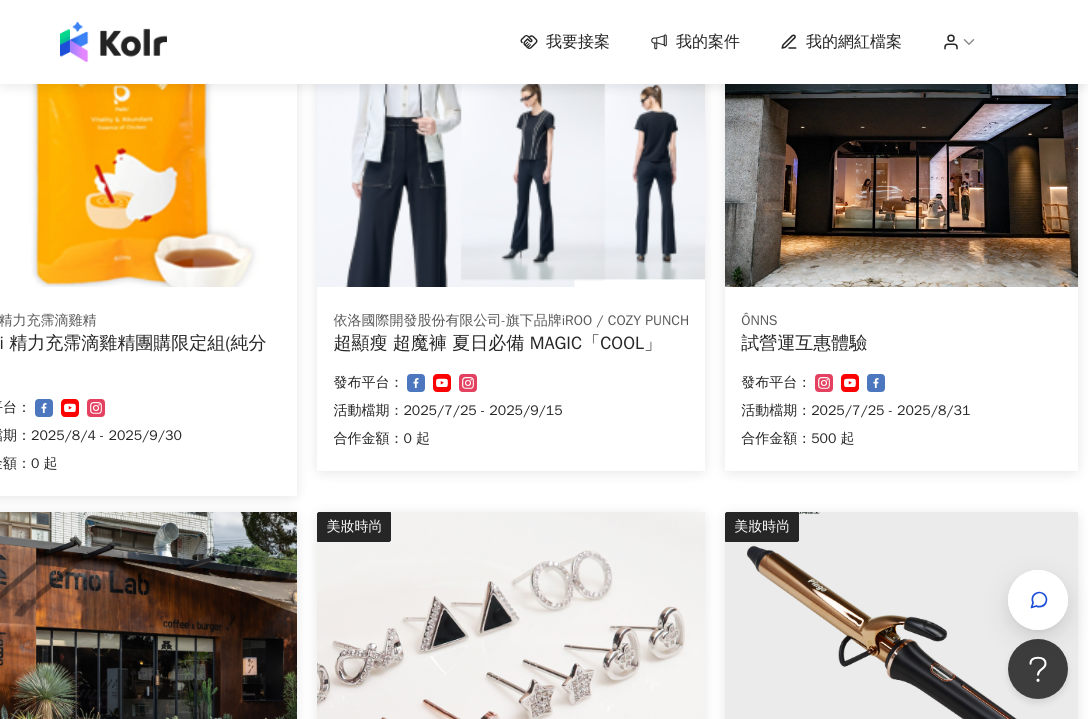 scroll, scrollTop: 396, scrollLeft: 77, axis: both 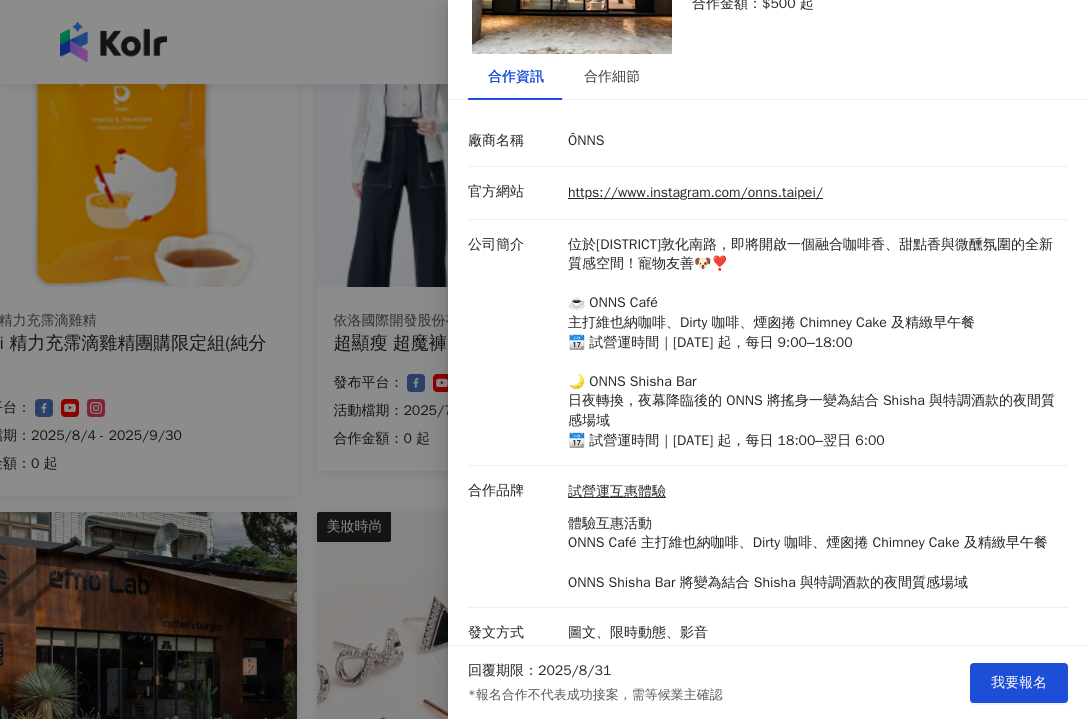 click at bounding box center (544, 359) 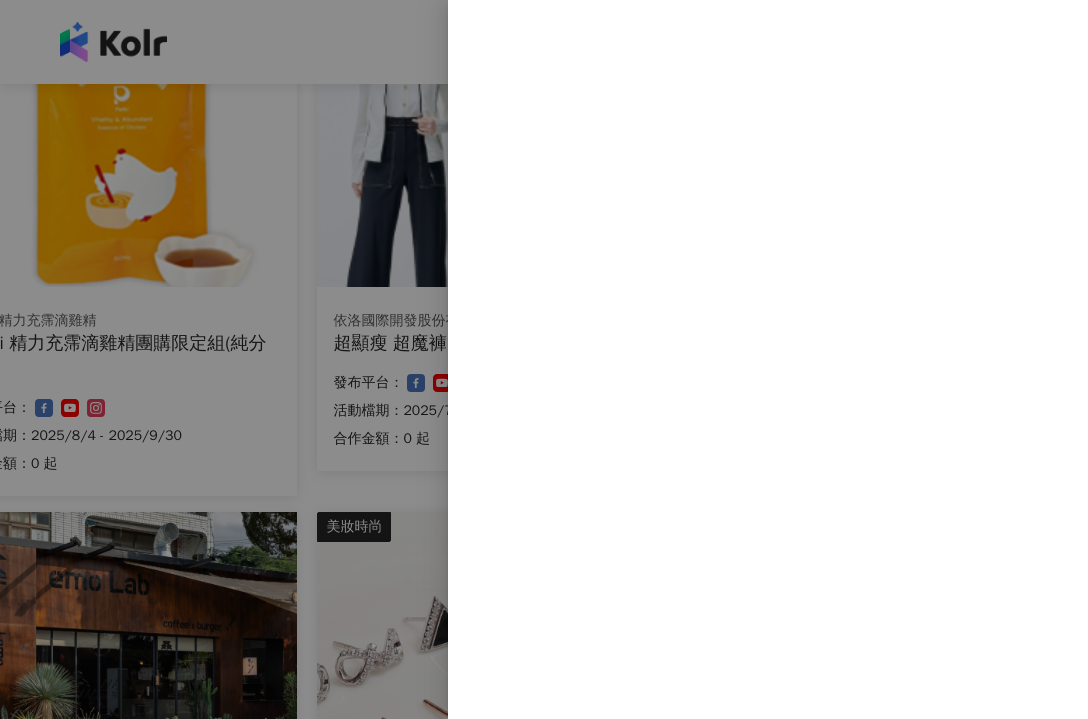 scroll, scrollTop: 0, scrollLeft: 0, axis: both 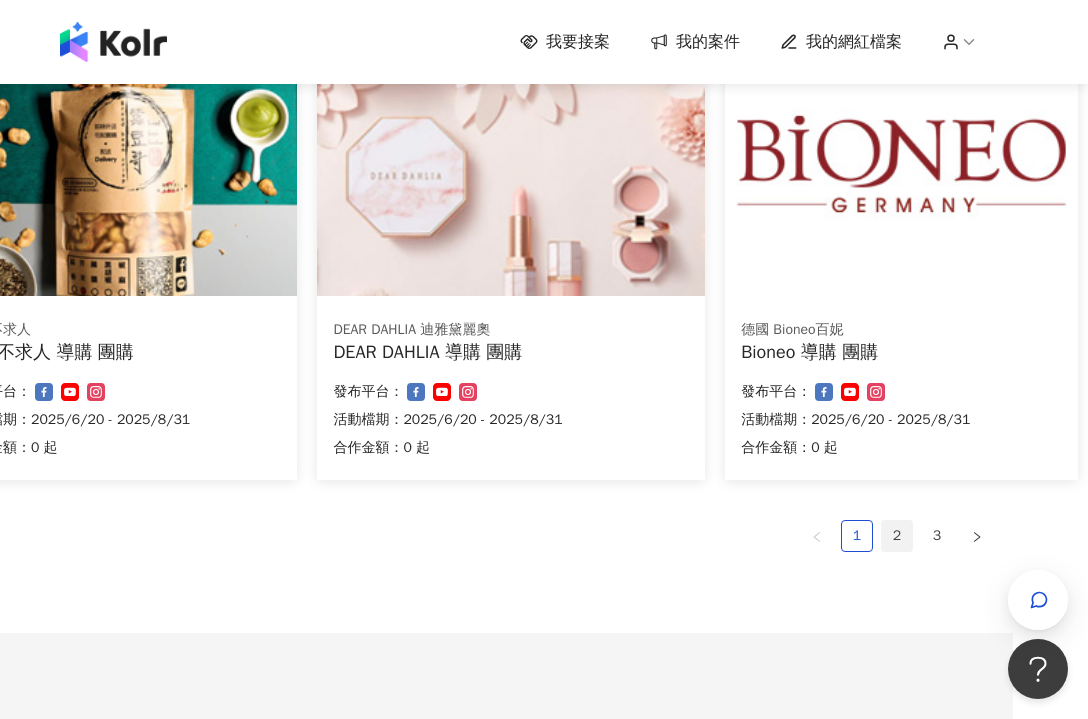 click on "2" at bounding box center (897, 536) 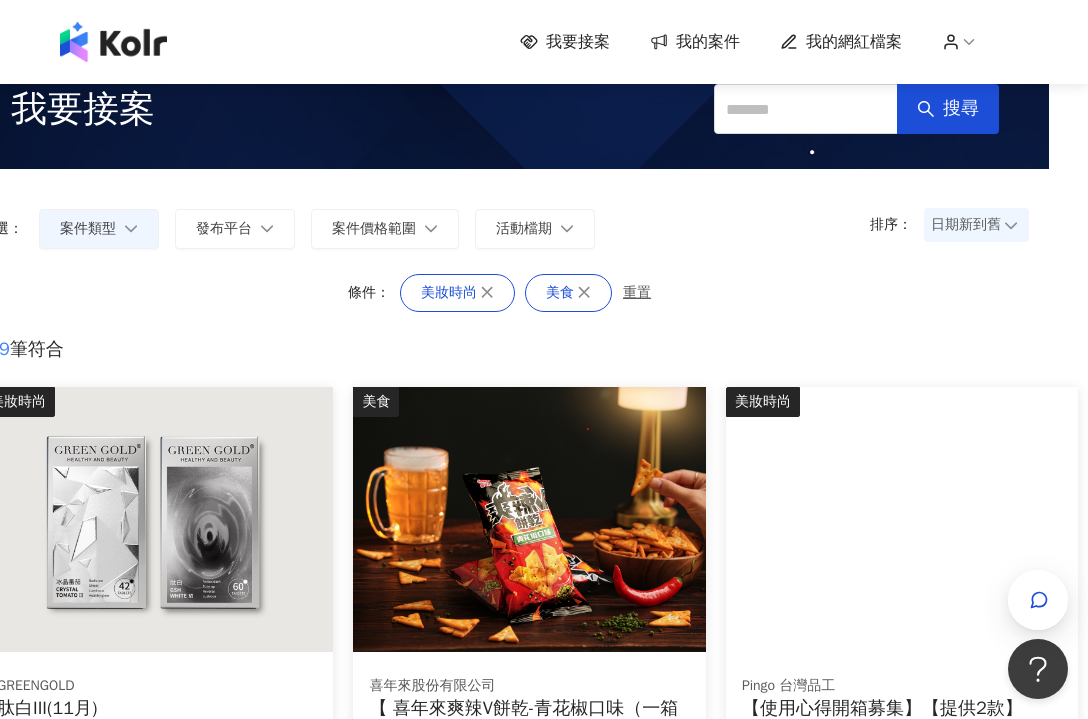 scroll, scrollTop: 31, scrollLeft: 0, axis: vertical 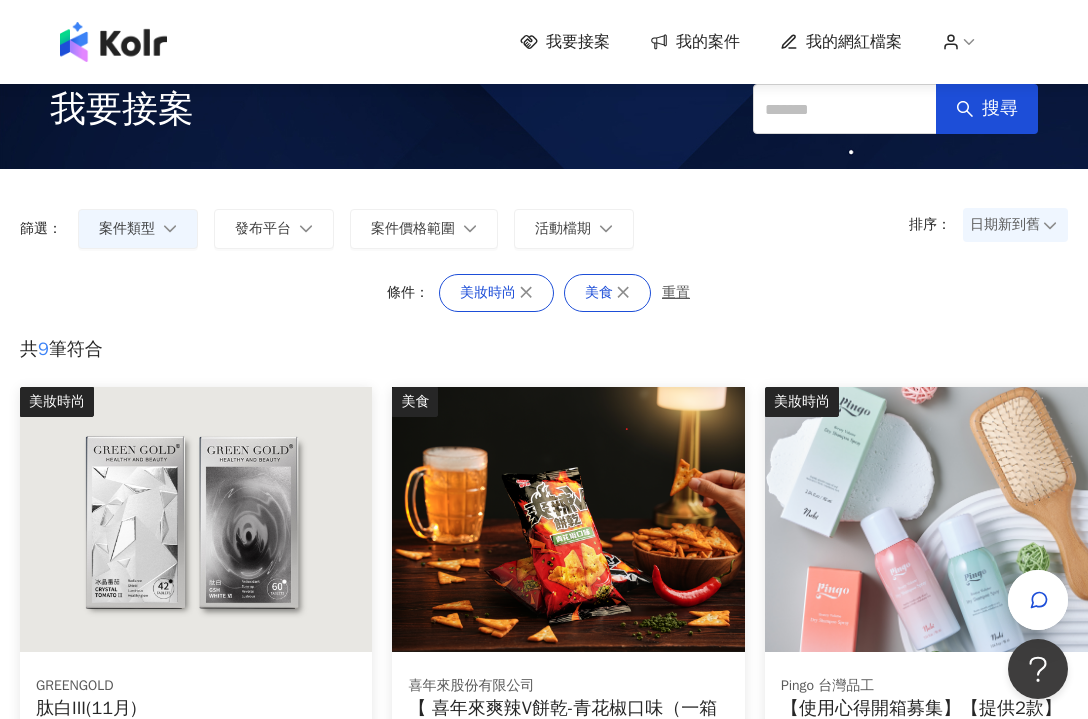 click on "我要接案 我的案件 我的網紅檔案" at bounding box center (544, 42) 